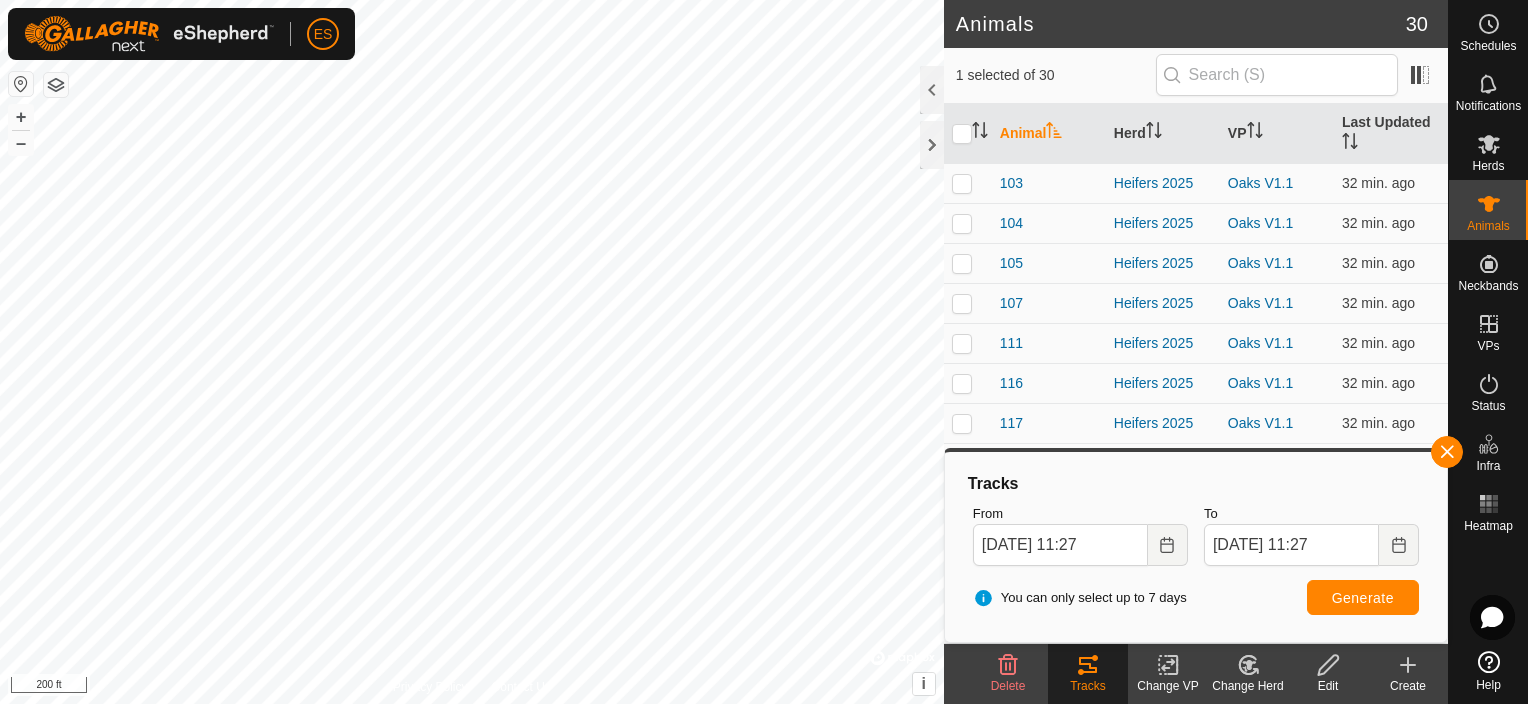 scroll, scrollTop: 0, scrollLeft: 0, axis: both 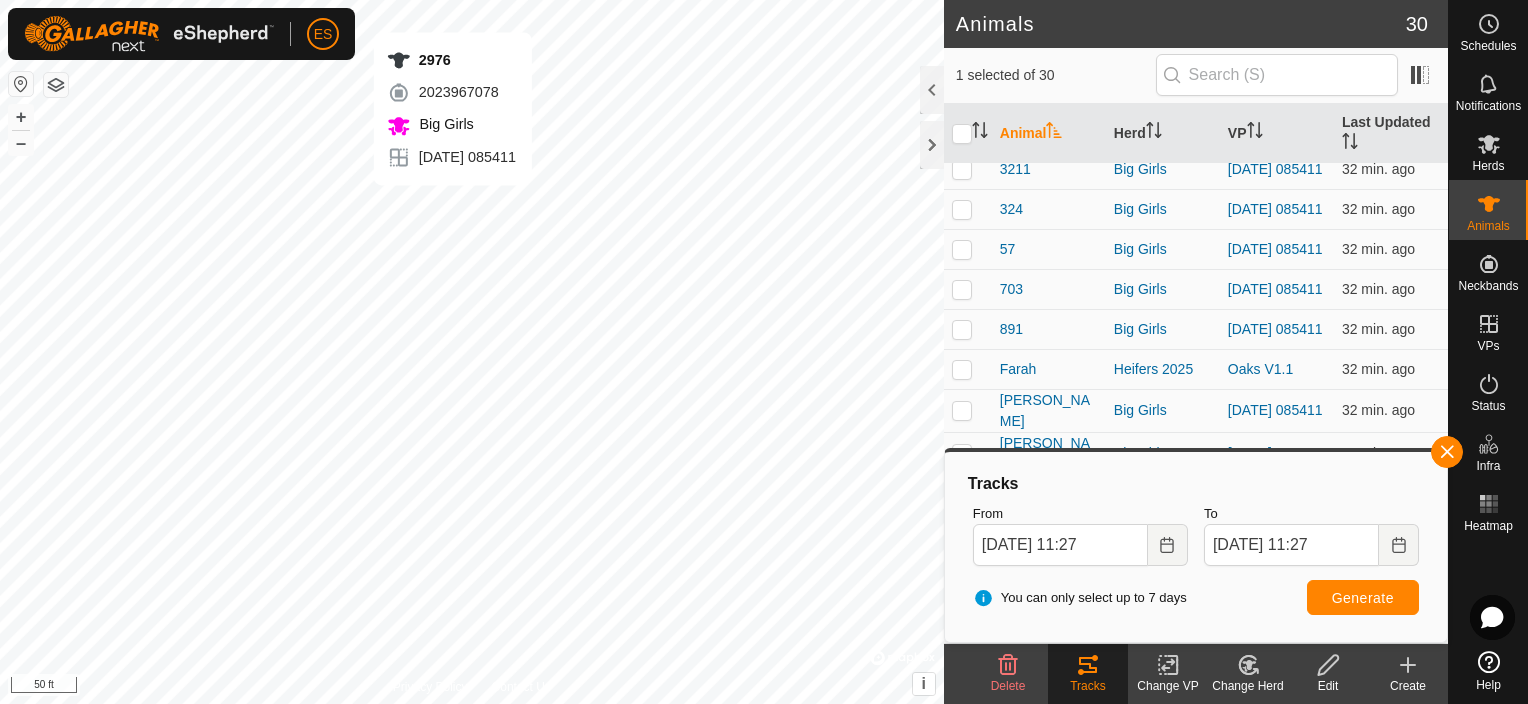 checkbox on "true" 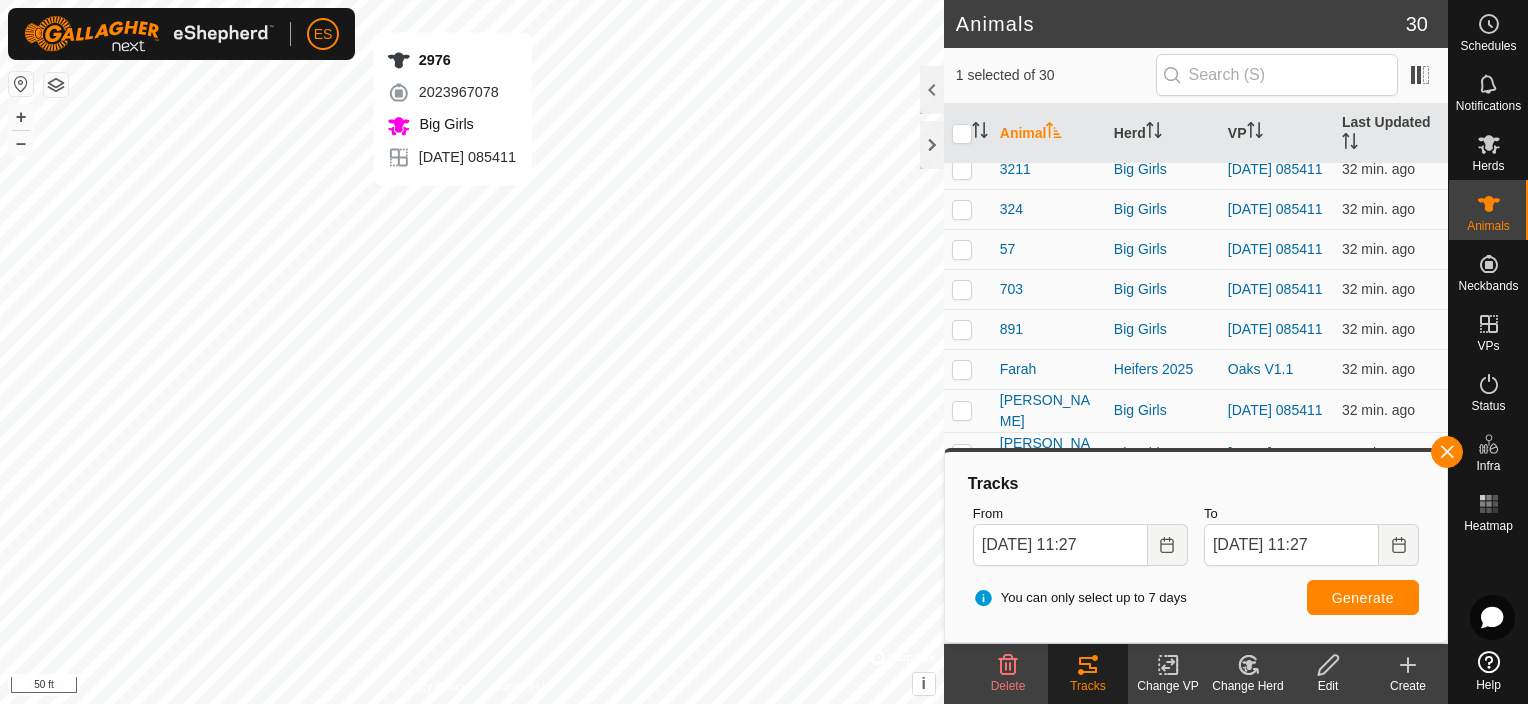 checkbox on "false" 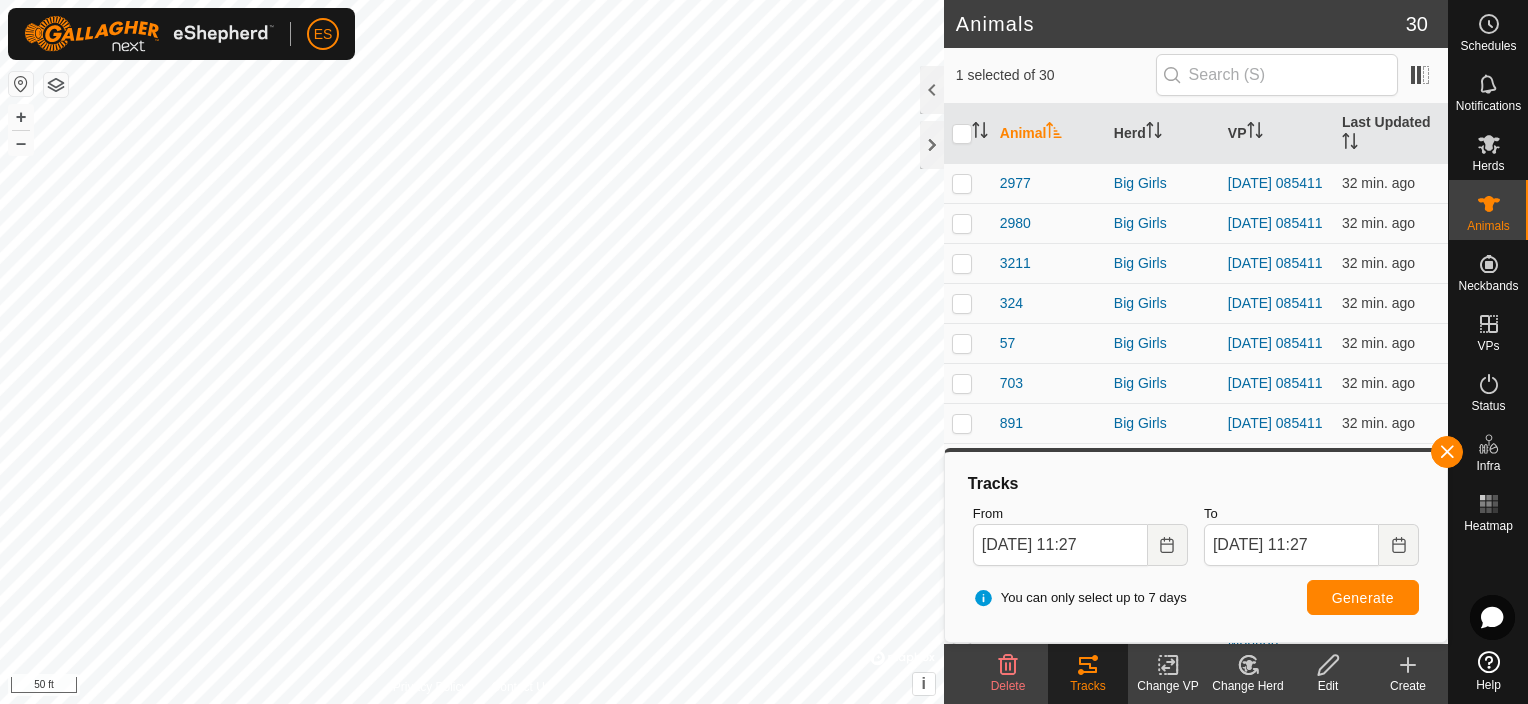 scroll, scrollTop: 660, scrollLeft: 0, axis: vertical 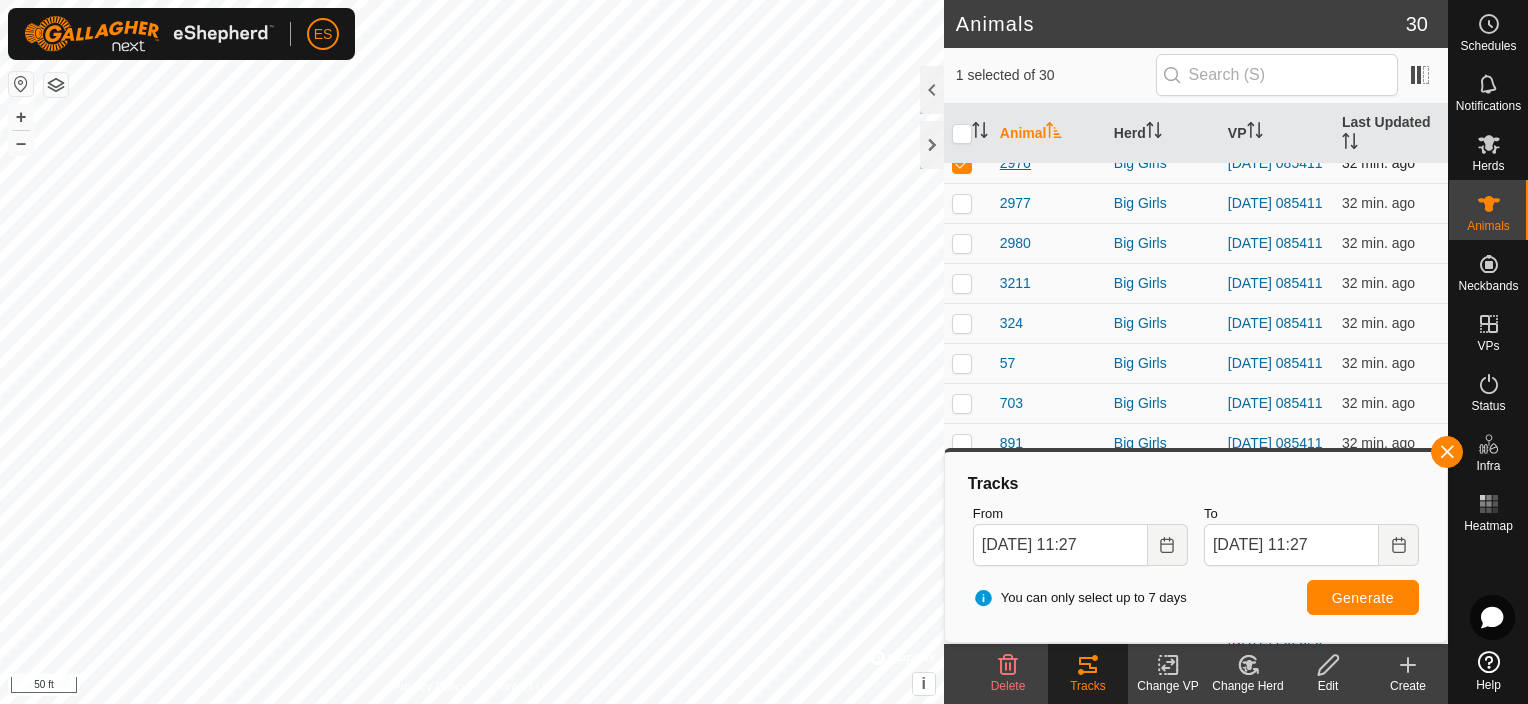 click on "2976" at bounding box center (1015, 163) 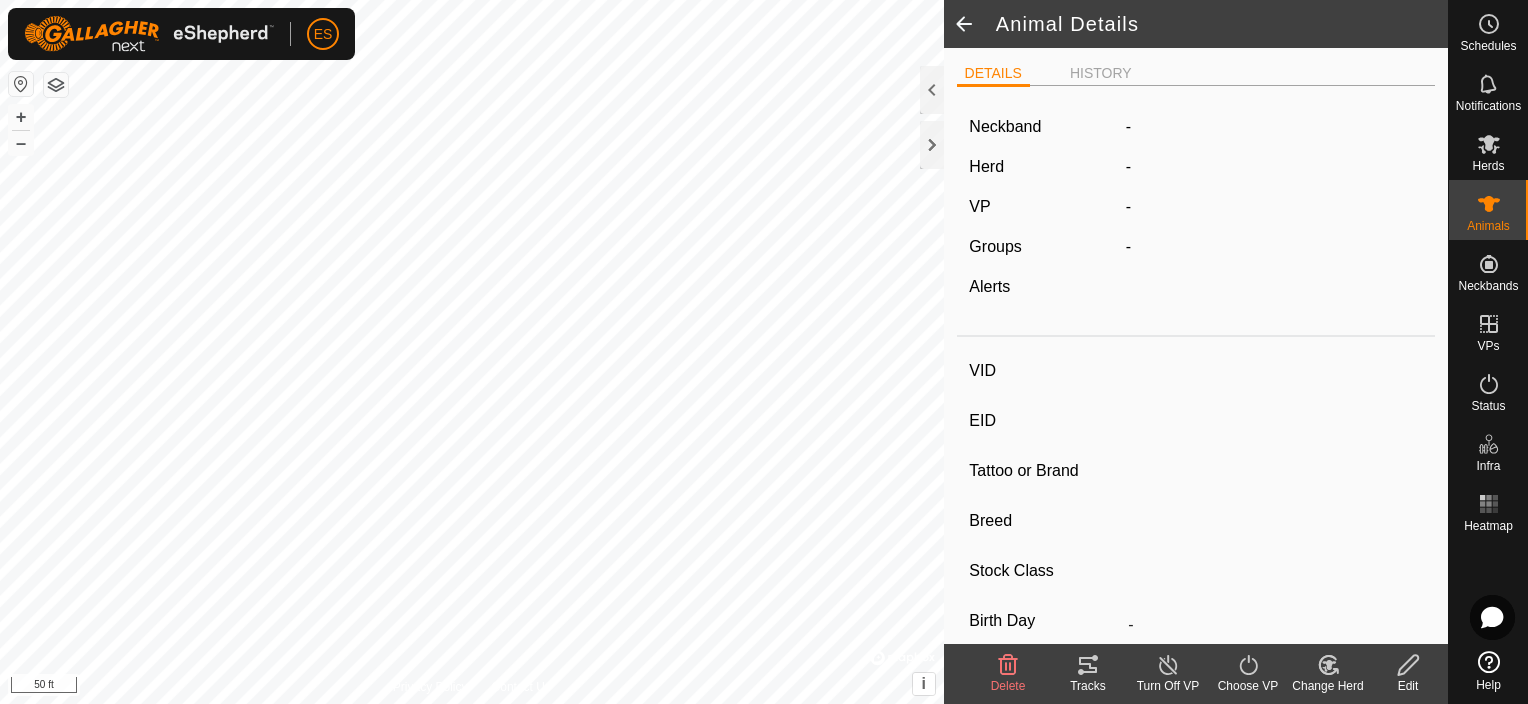 type on "2976" 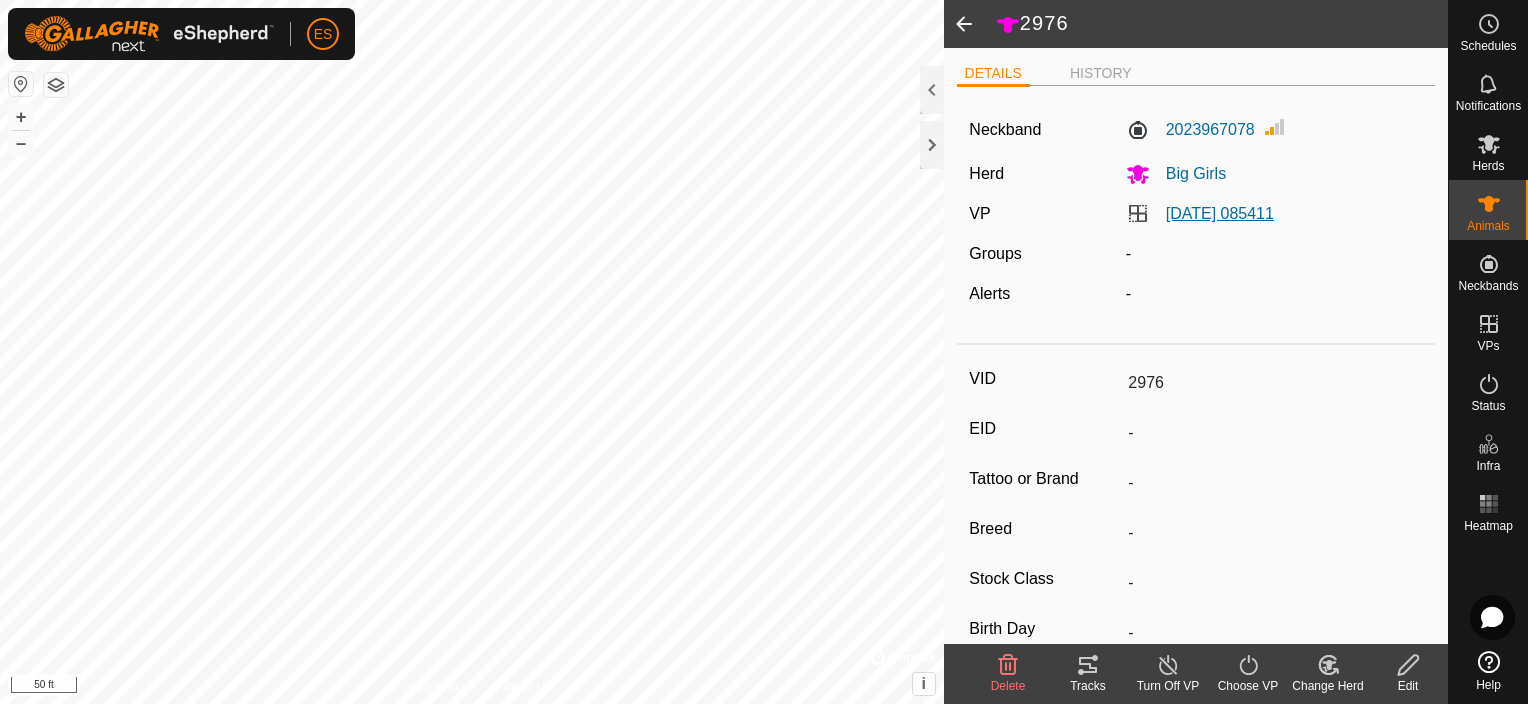 click on "[DATE] 085411" 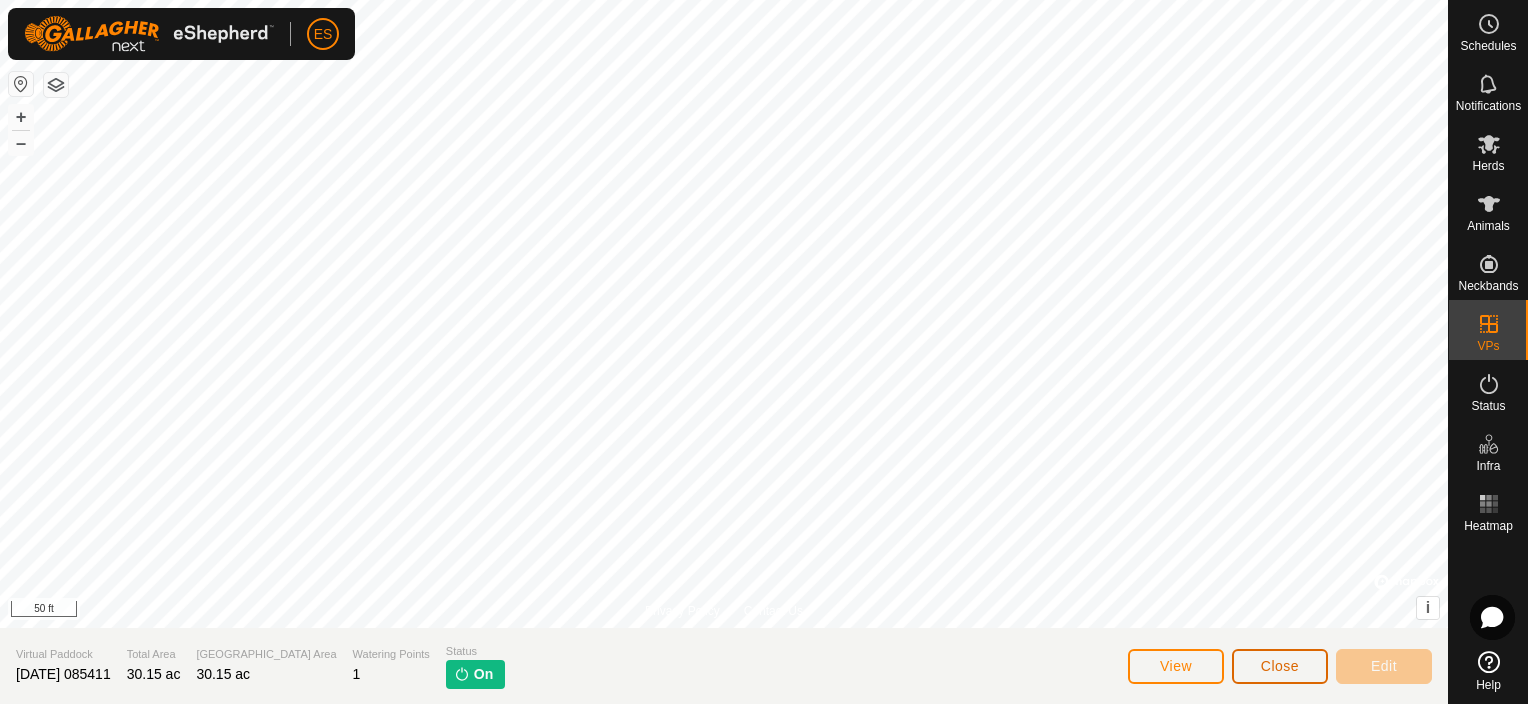click on "Close" 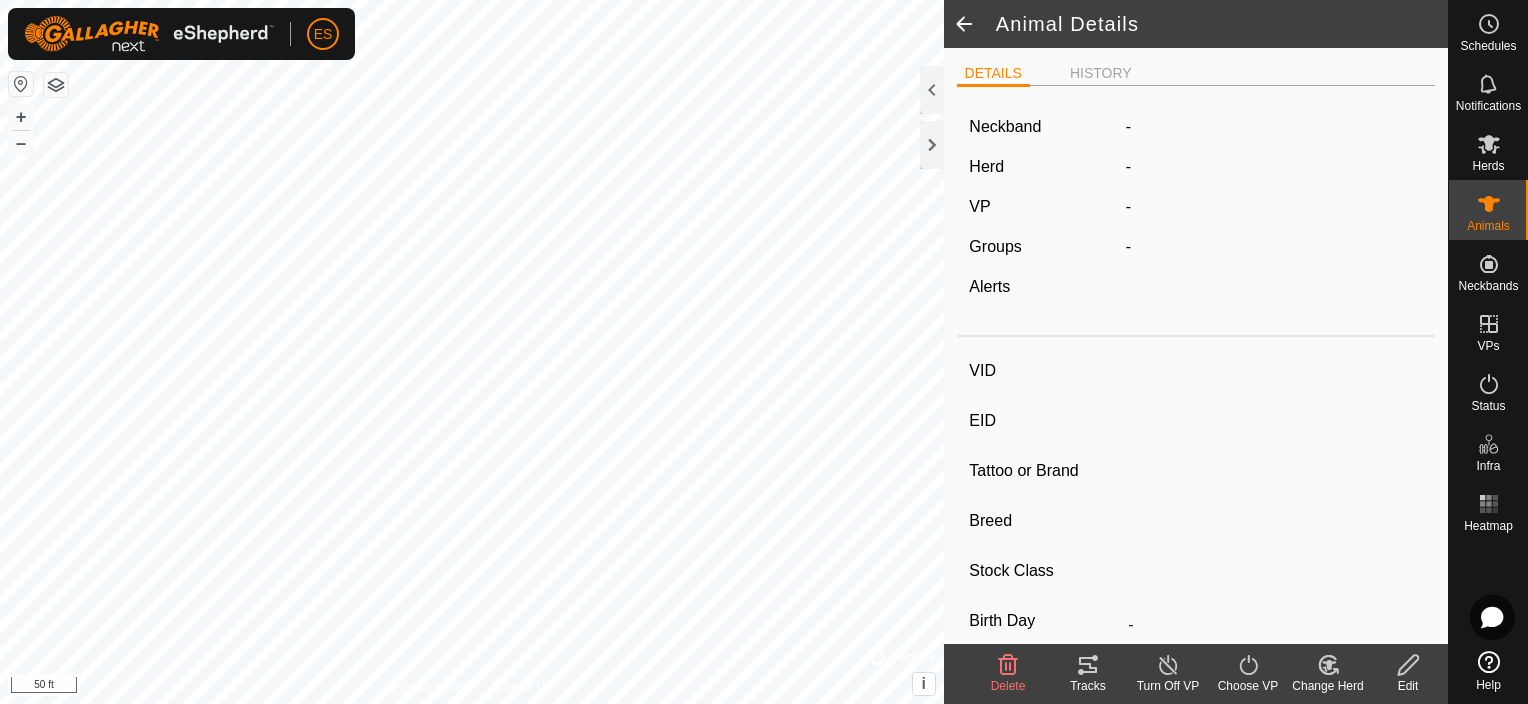 type on "2976" 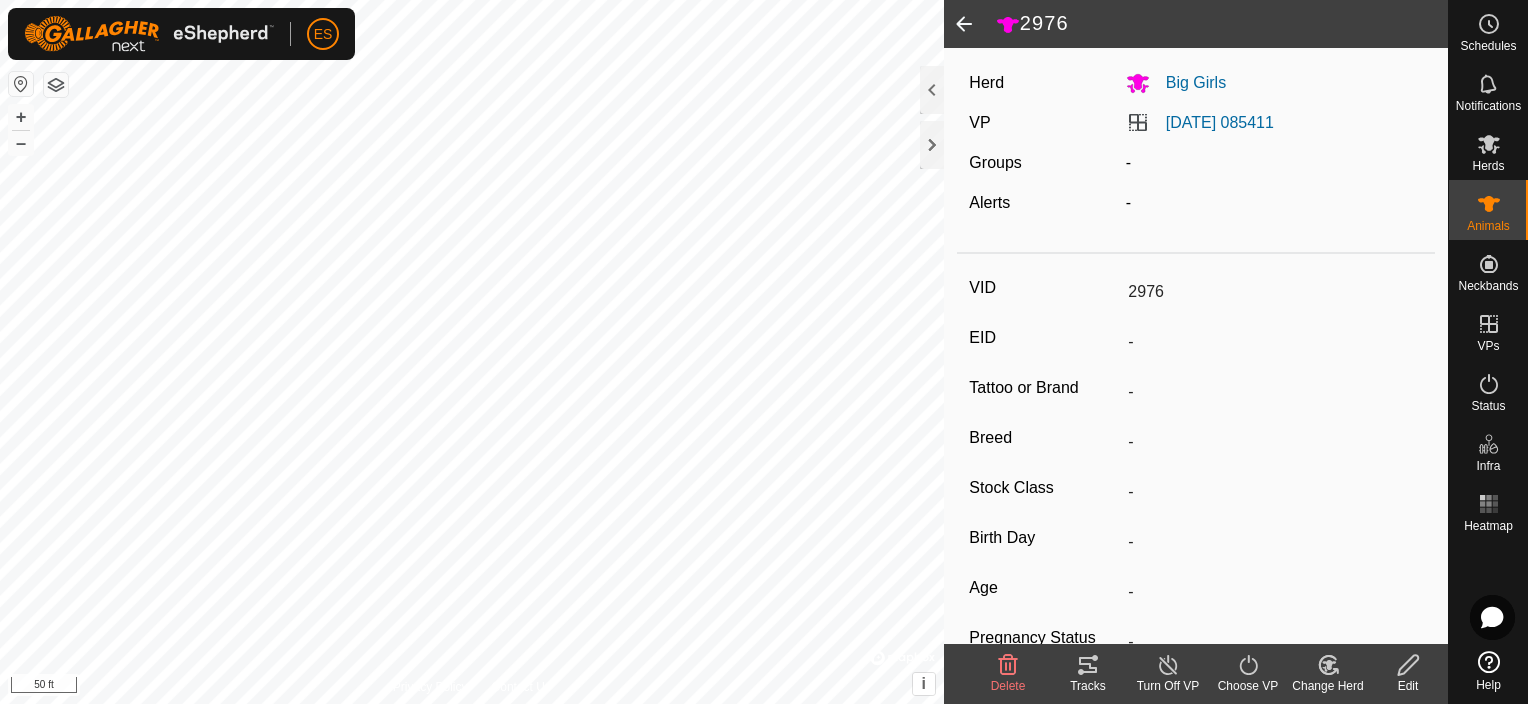 scroll, scrollTop: 0, scrollLeft: 0, axis: both 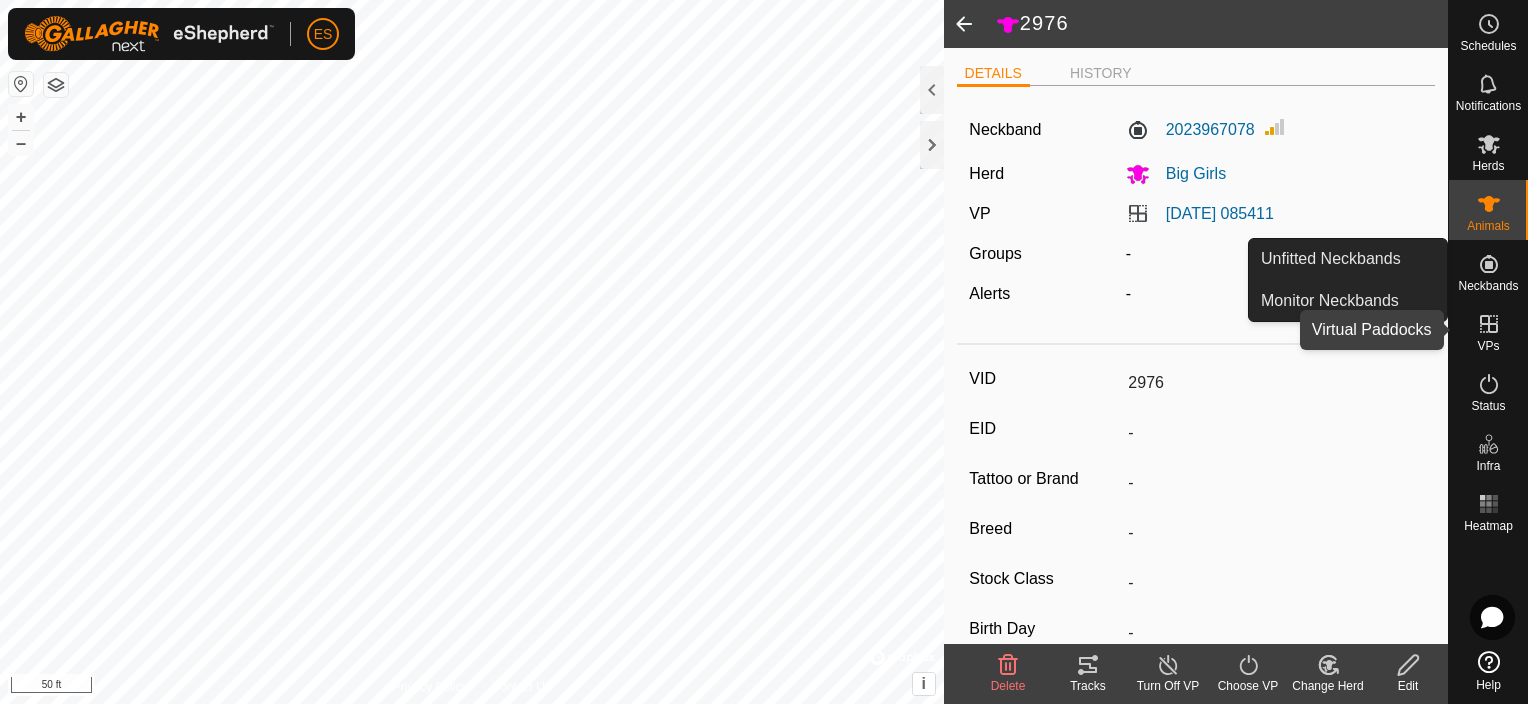 click 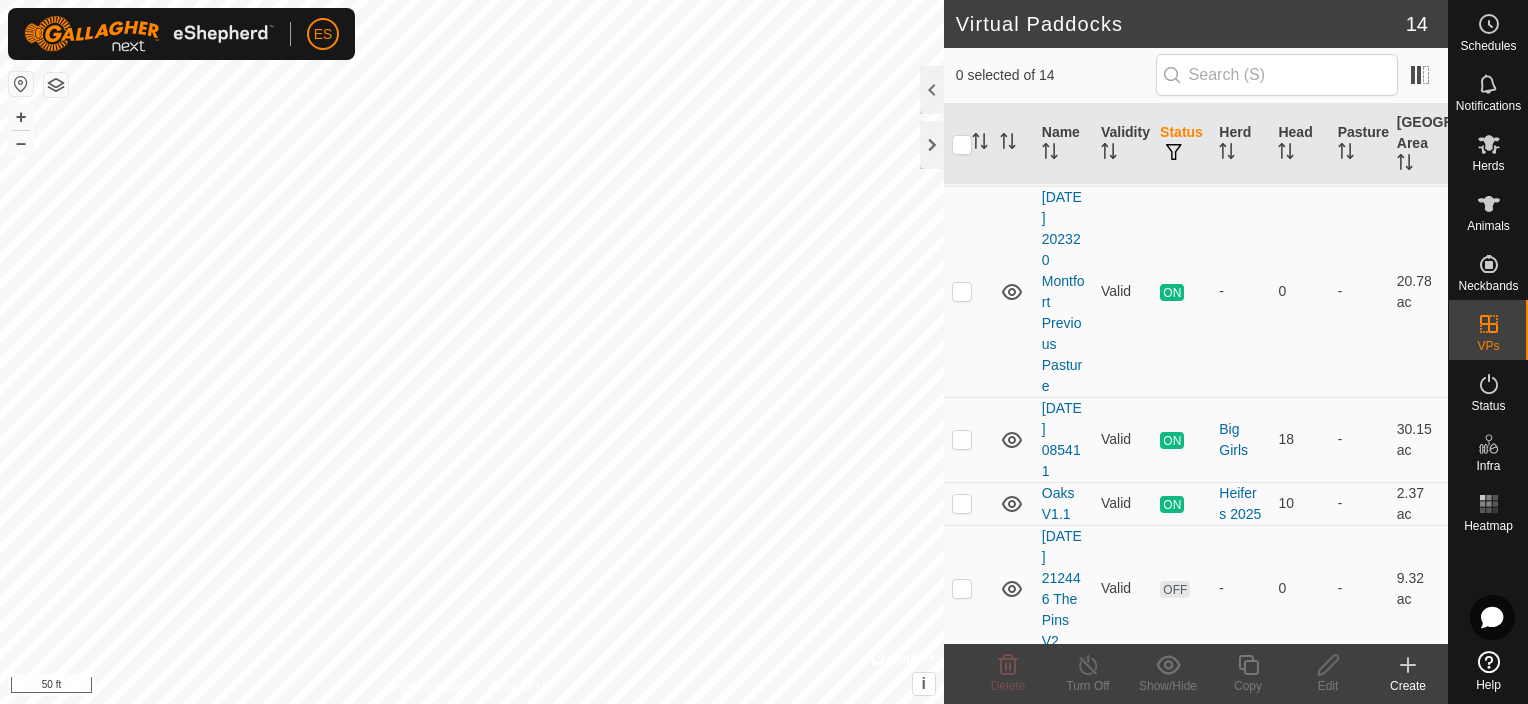 scroll, scrollTop: 50, scrollLeft: 0, axis: vertical 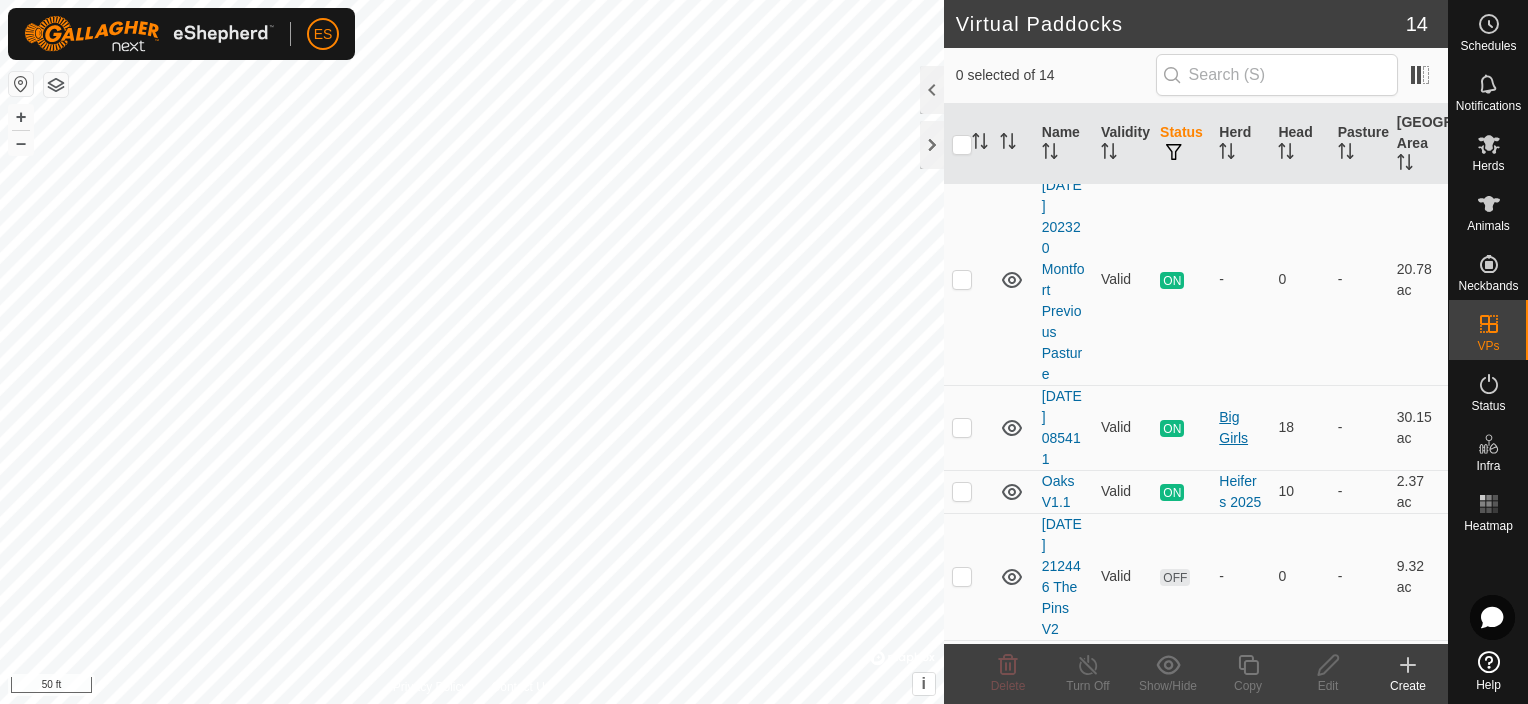 click on "Big Girls" at bounding box center (1240, 428) 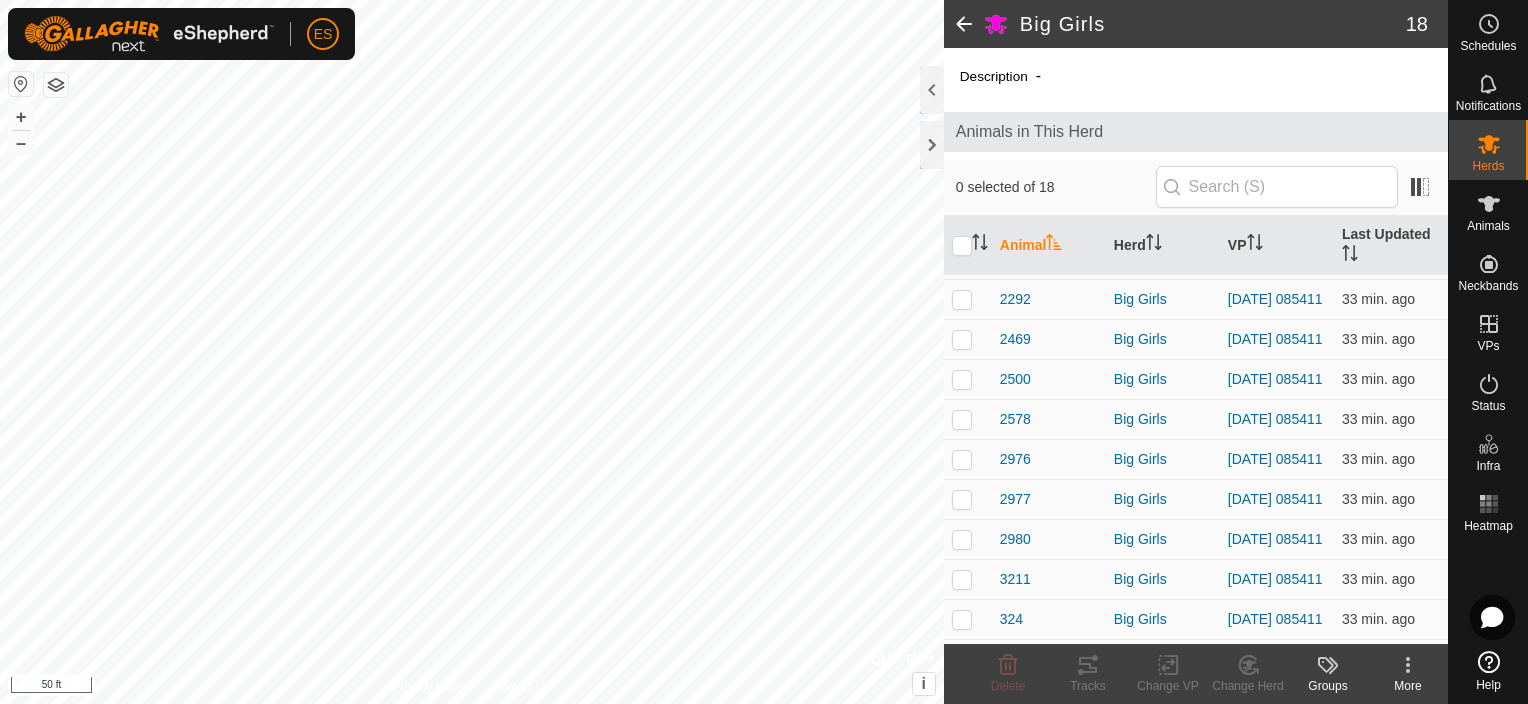 scroll, scrollTop: 124, scrollLeft: 0, axis: vertical 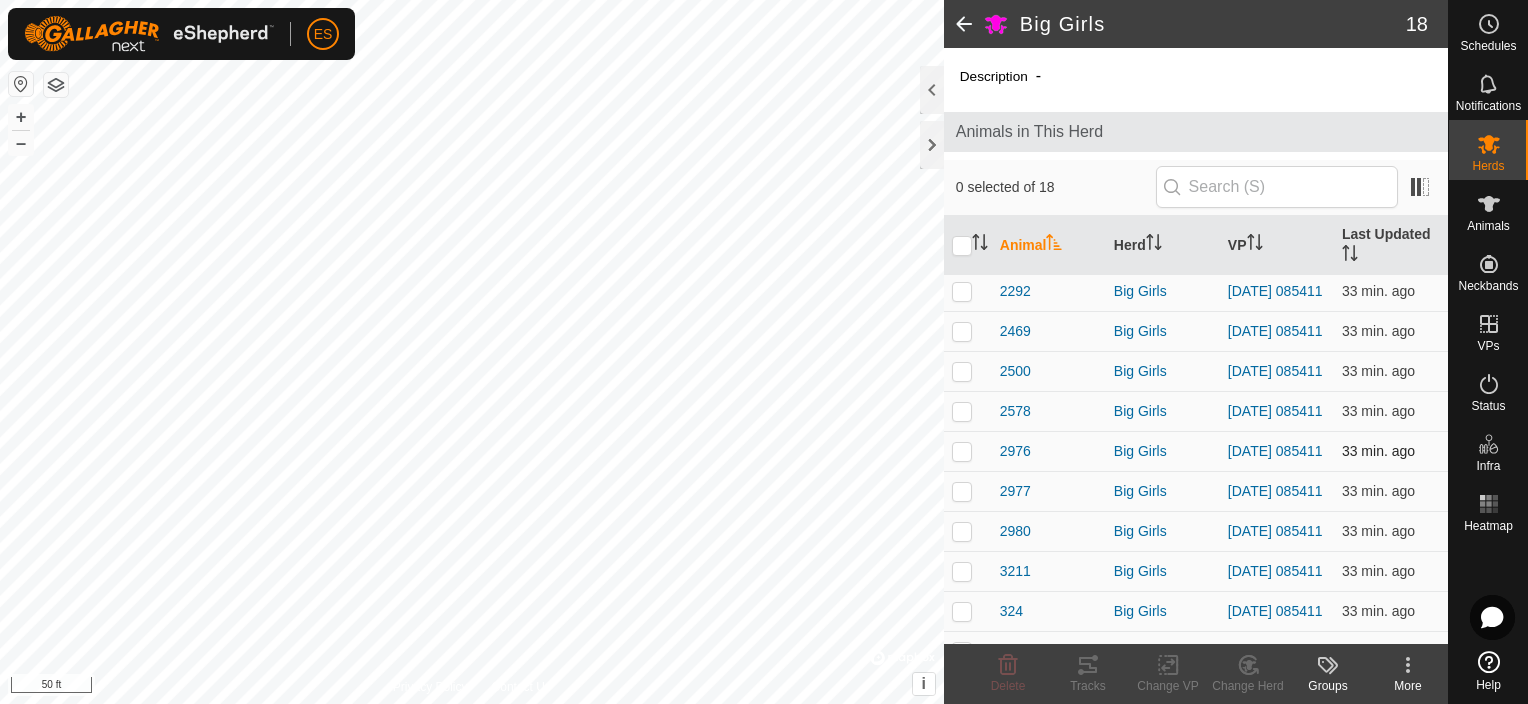 click at bounding box center [962, 451] 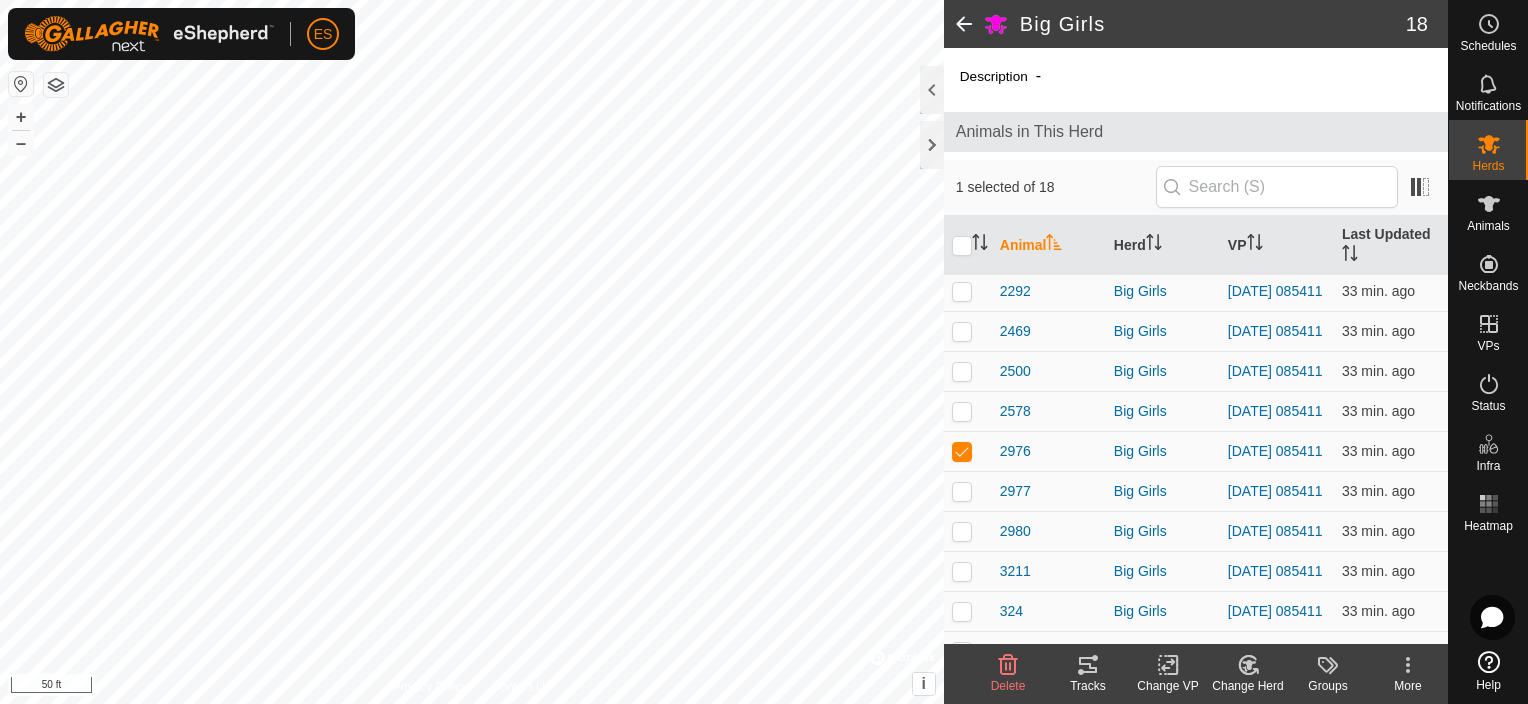 click 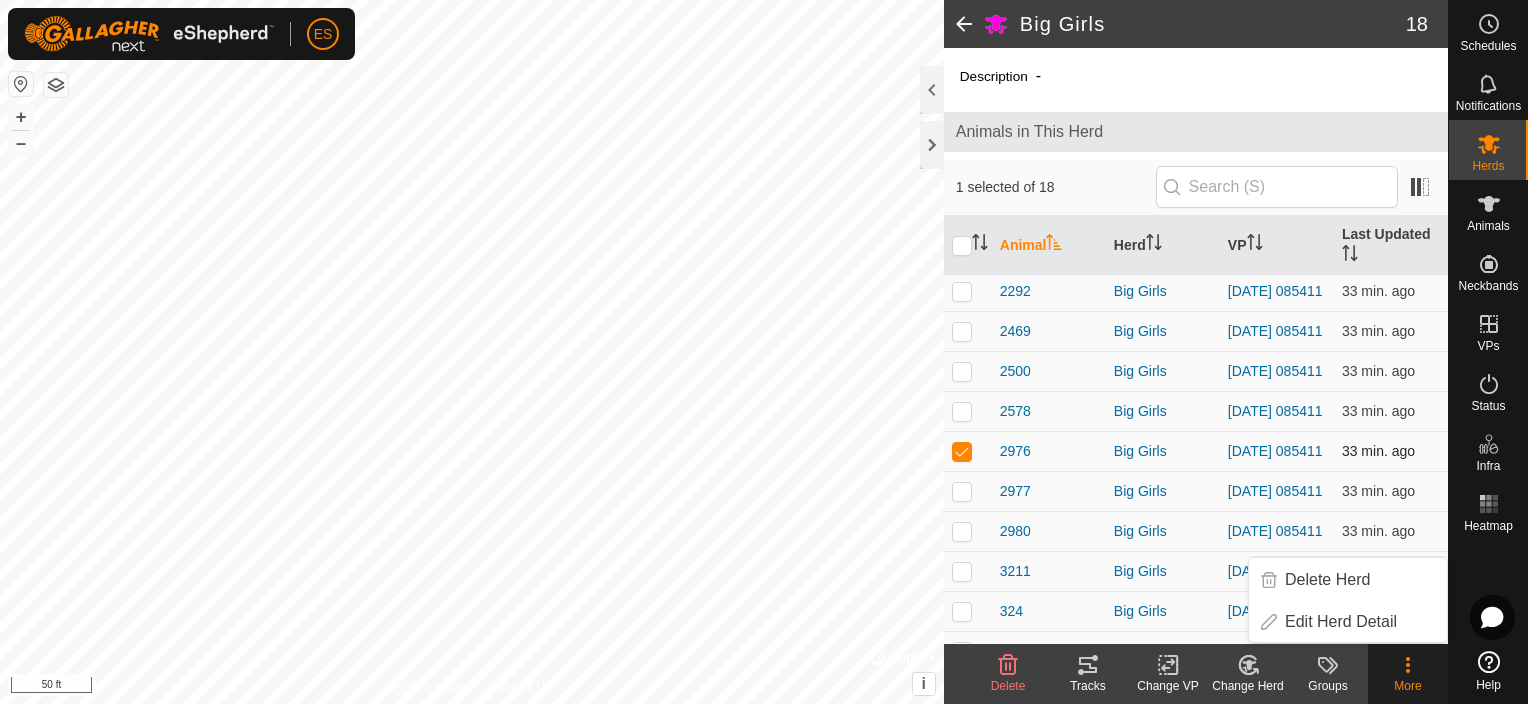click on "2976" at bounding box center [1049, 451] 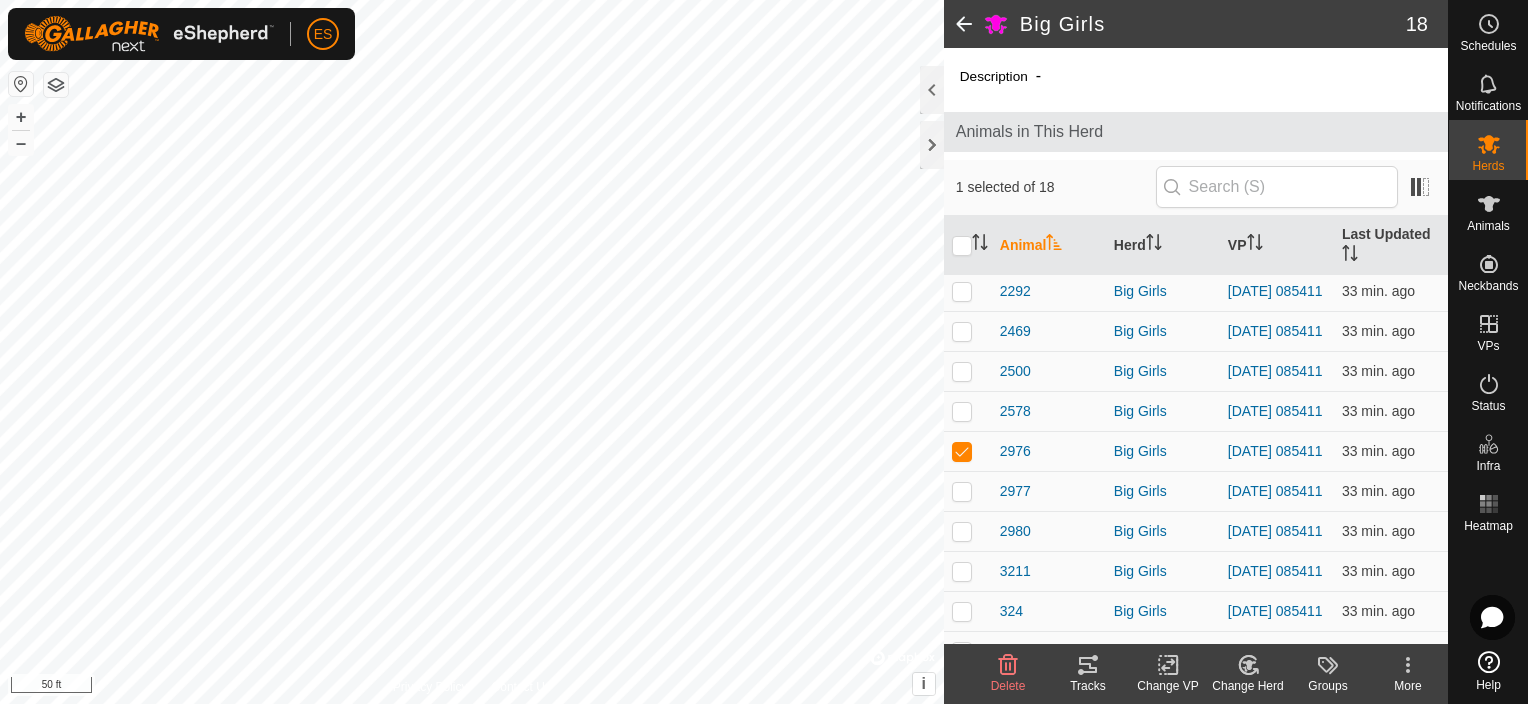 click 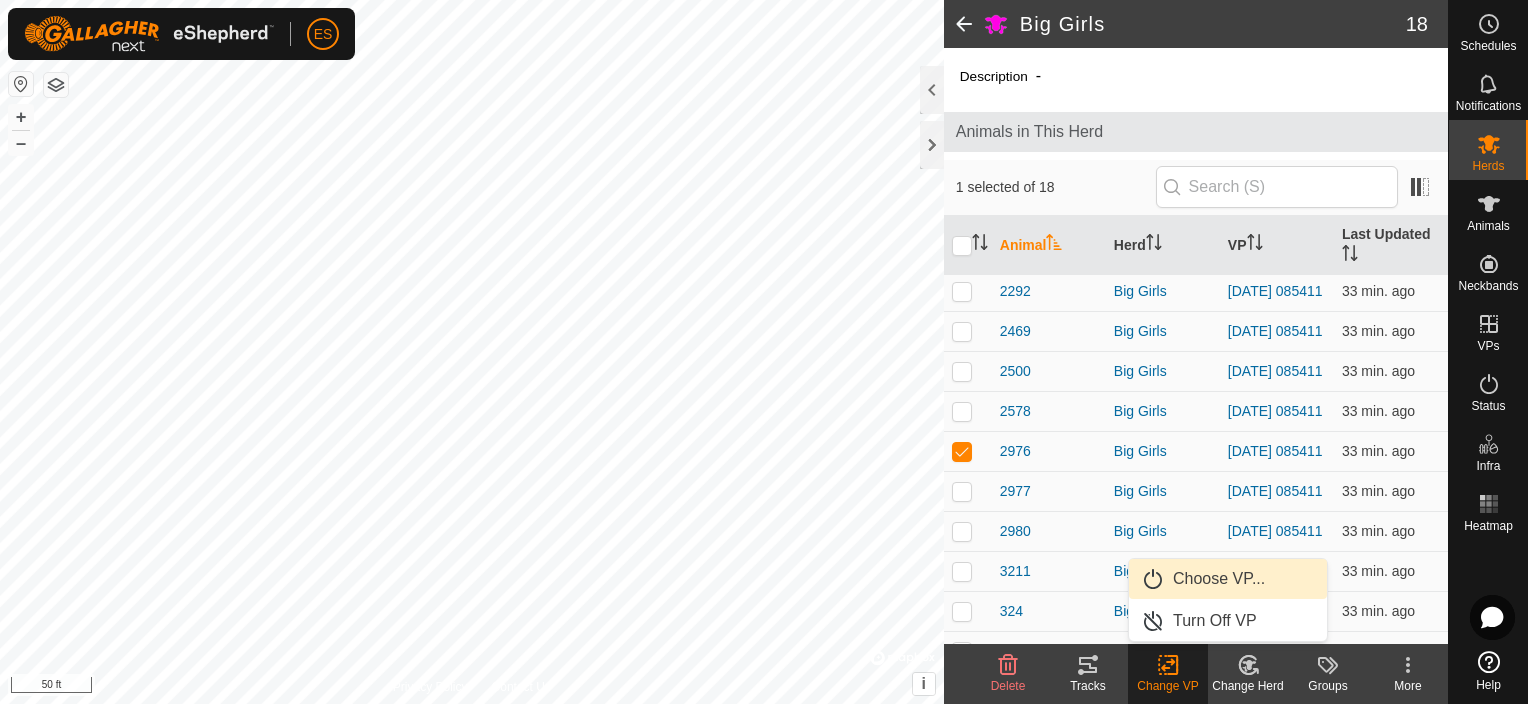 click on "Choose VP..." at bounding box center [1228, 579] 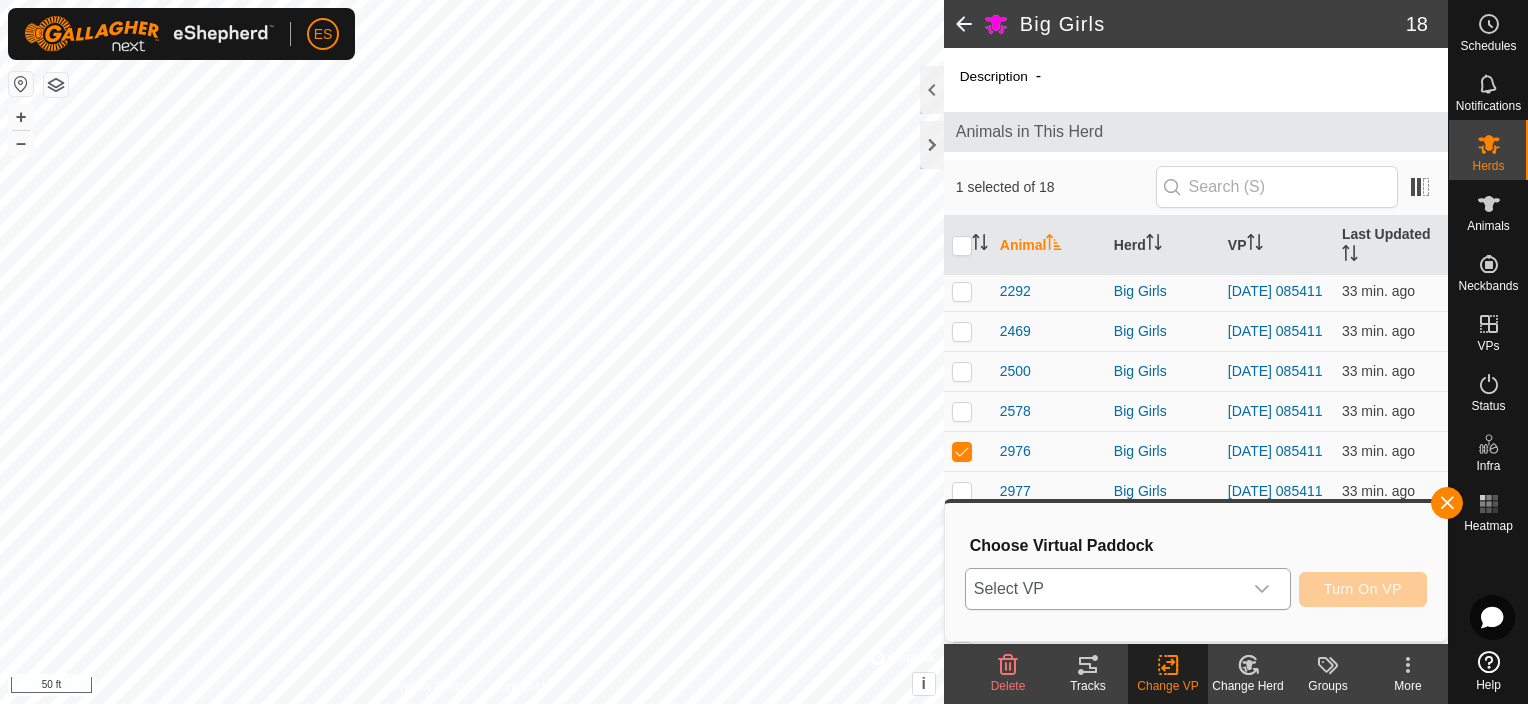 click 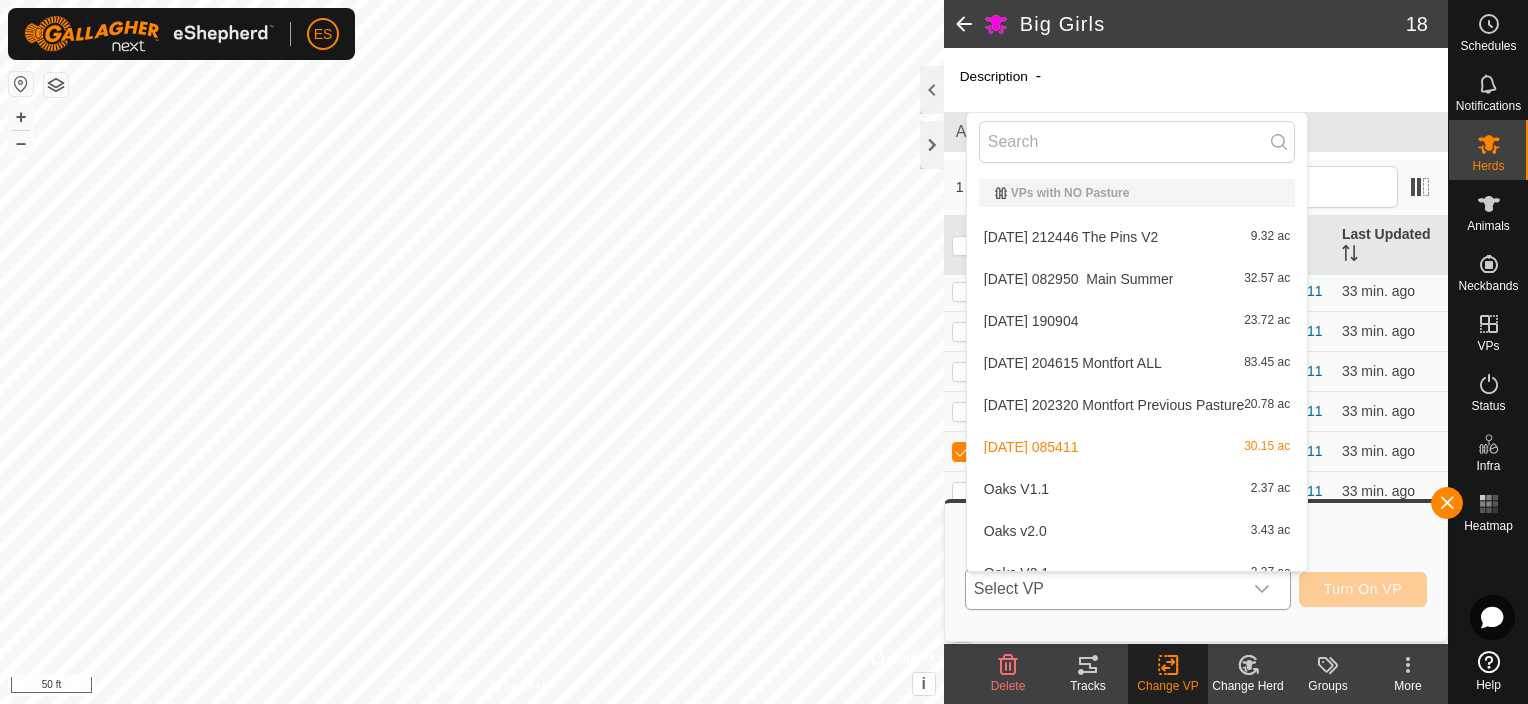 scroll, scrollTop: 22, scrollLeft: 0, axis: vertical 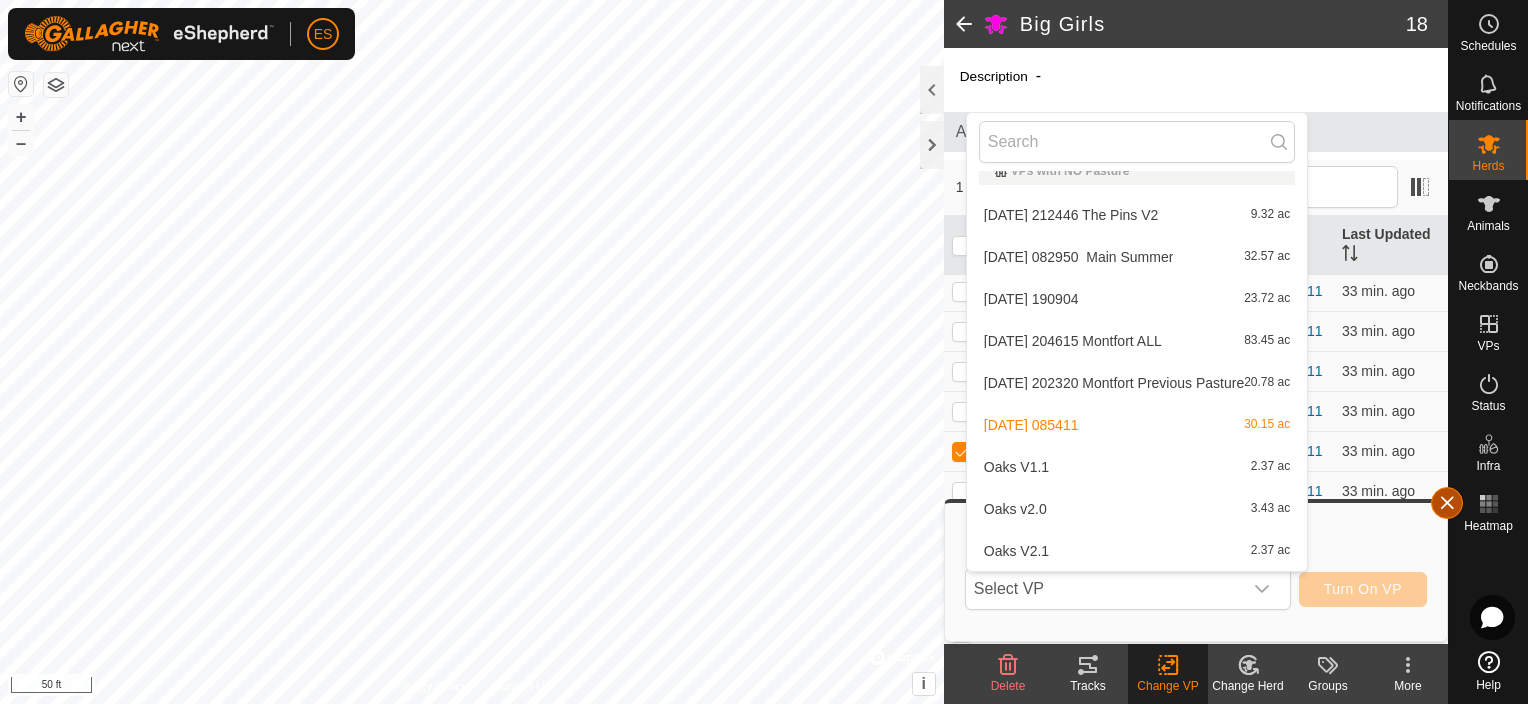 click at bounding box center [1447, 503] 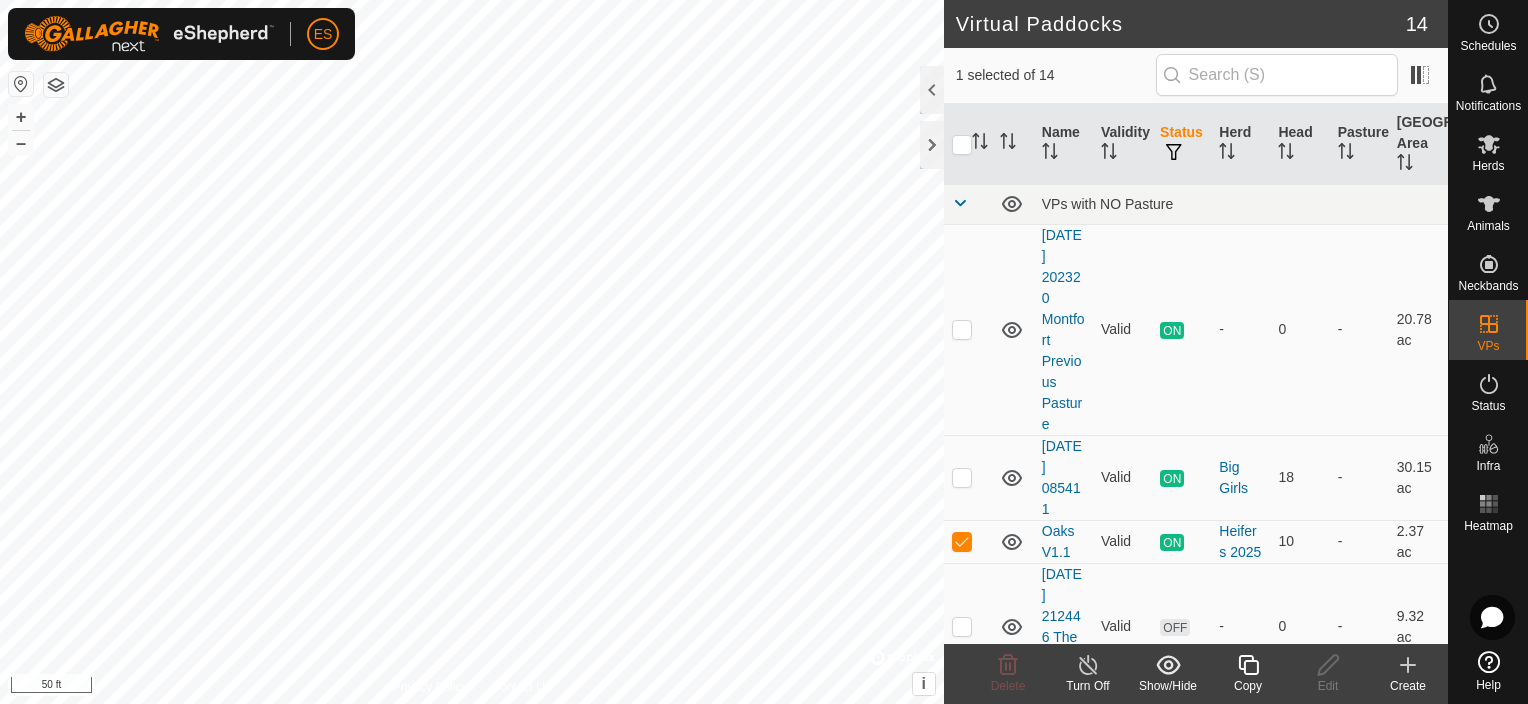 checkbox on "false" 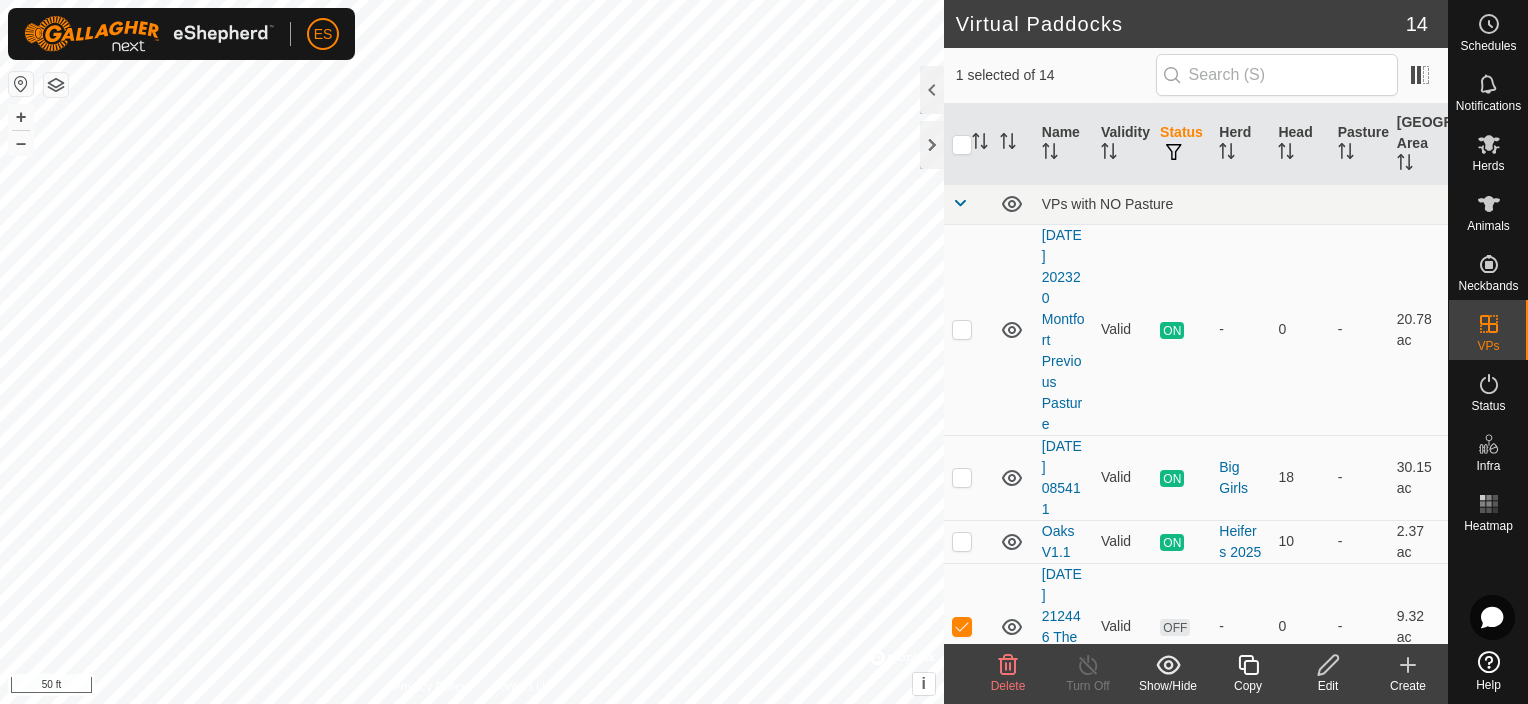 checkbox on "false" 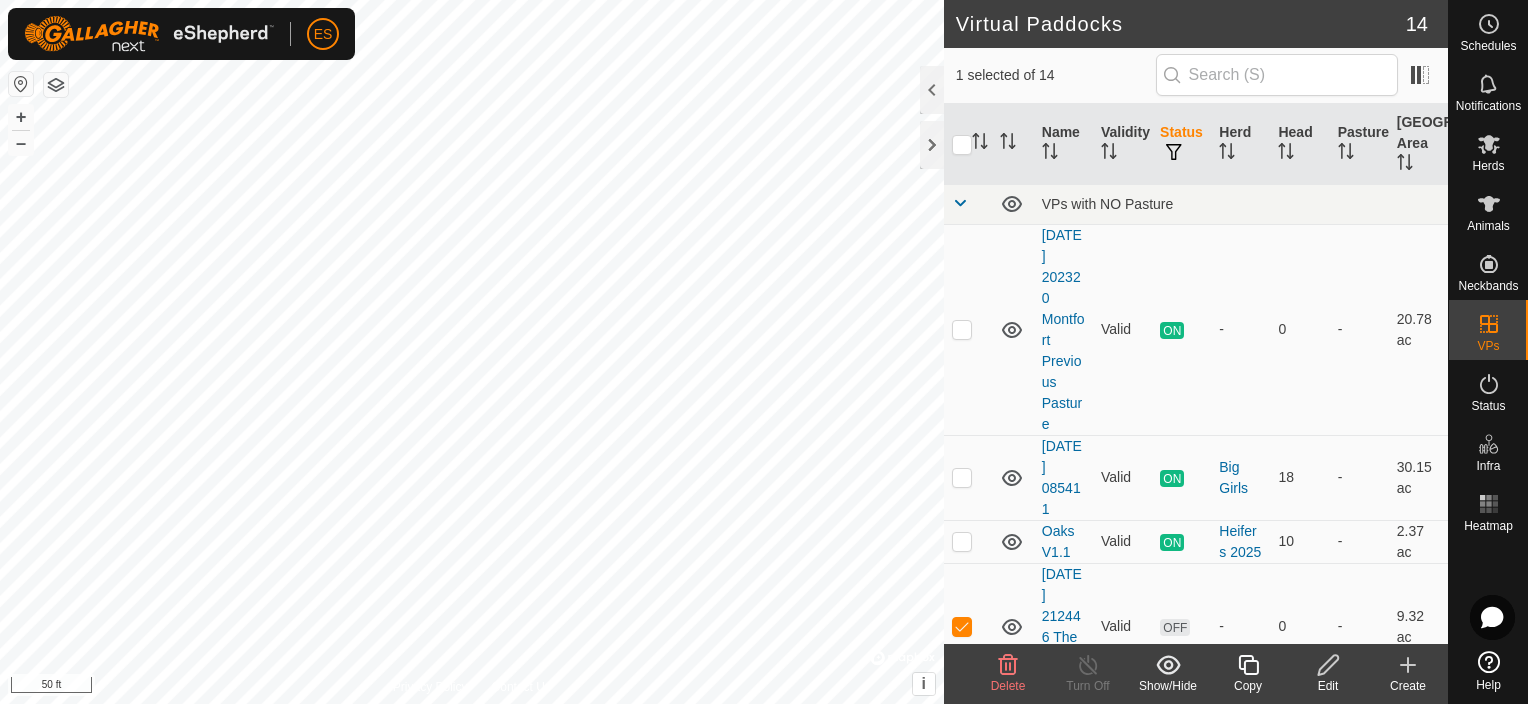 checkbox on "true" 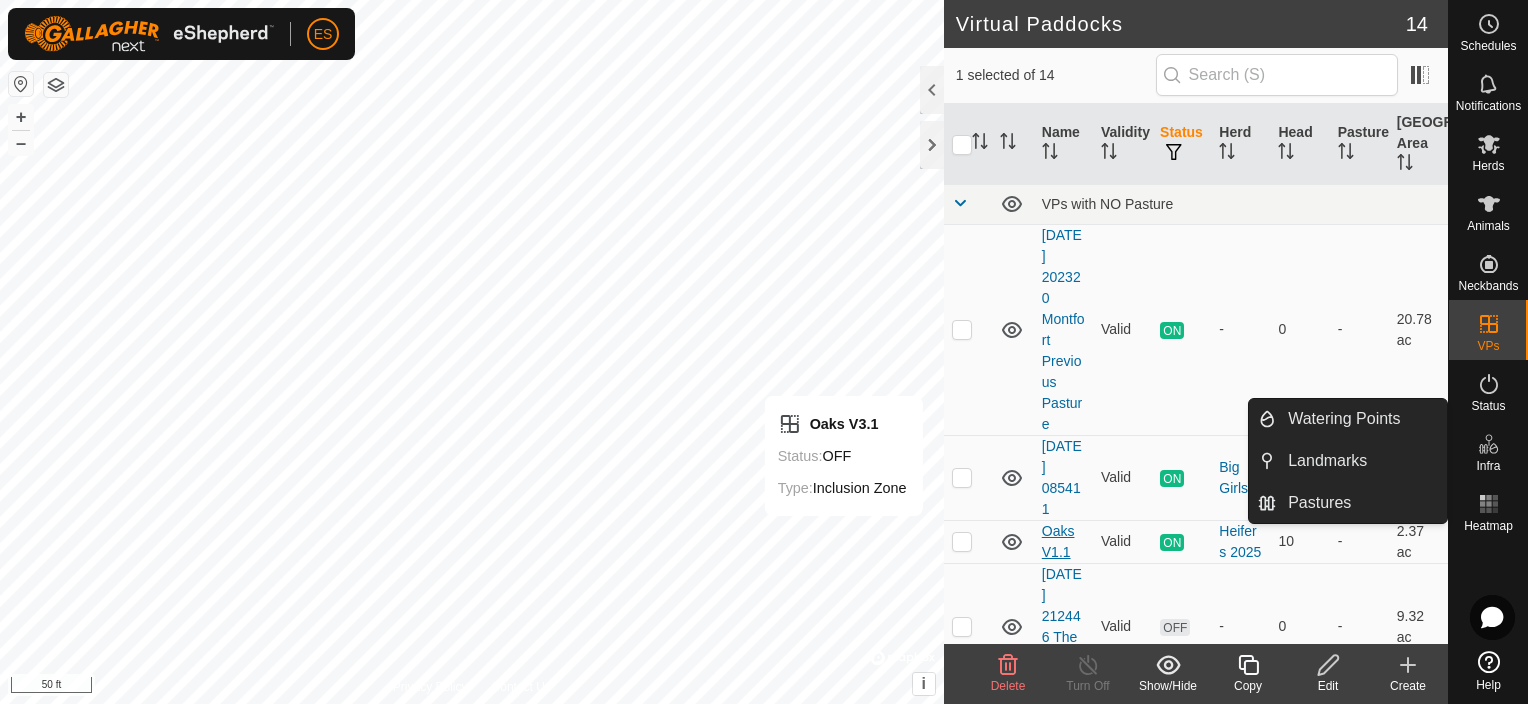 click on "Oaks V1.1" at bounding box center (1058, 541) 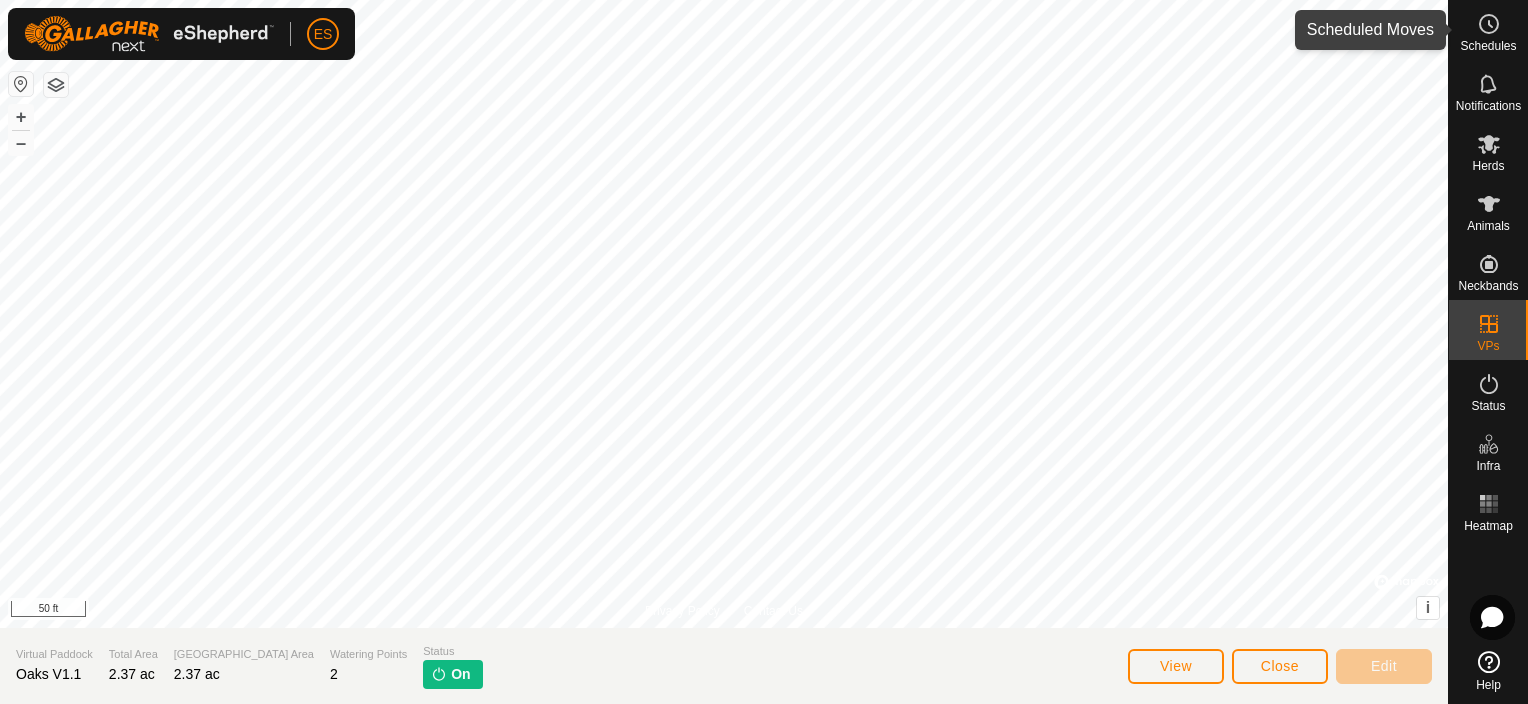 click 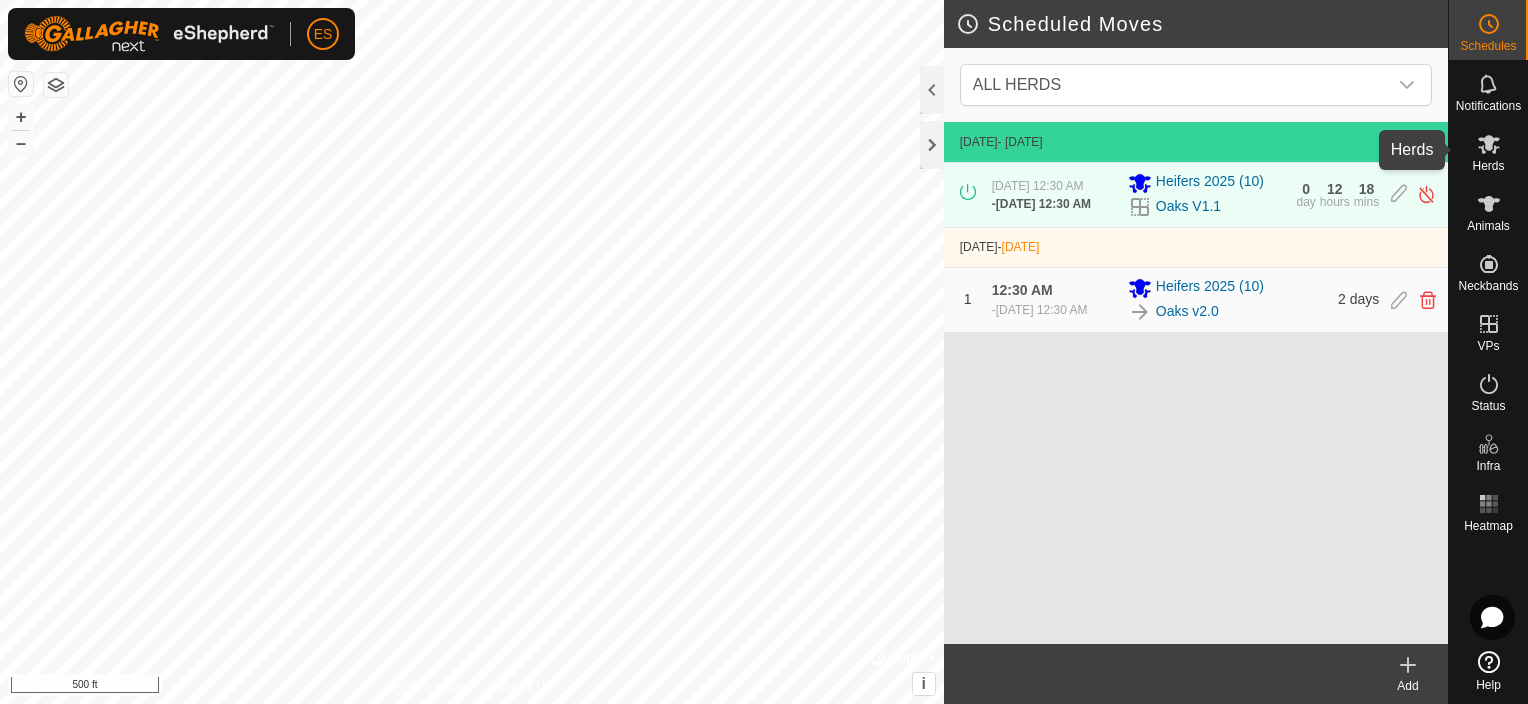 click 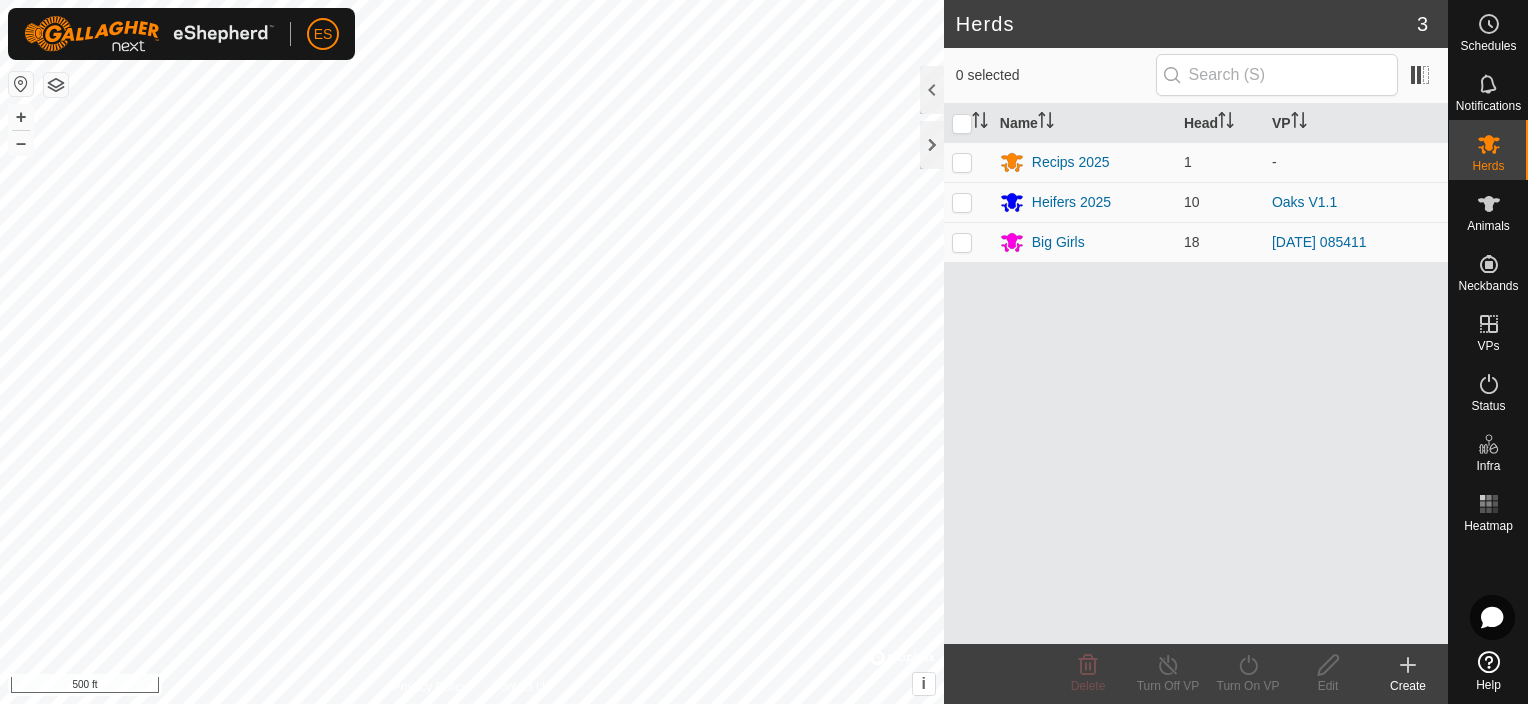 click 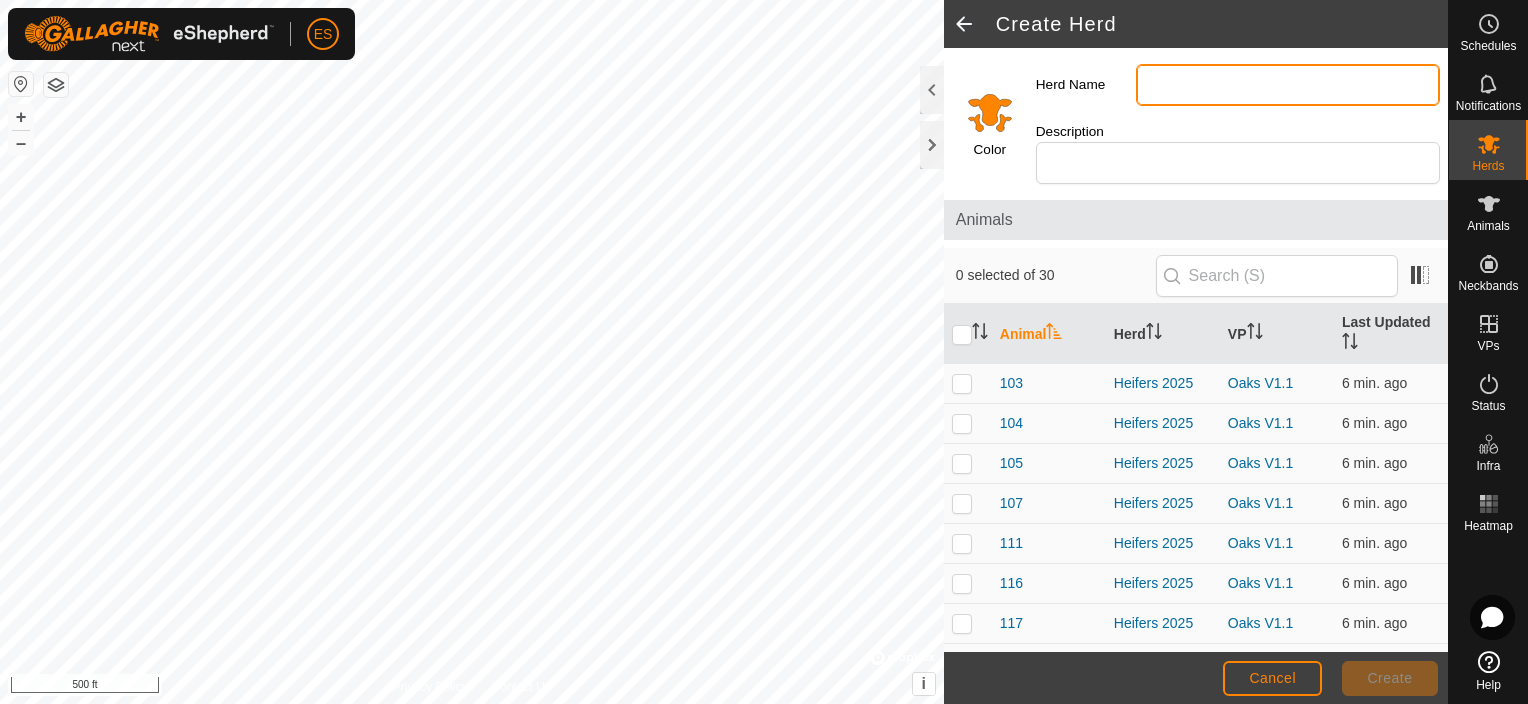 click on "Herd Name" at bounding box center (1288, 85) 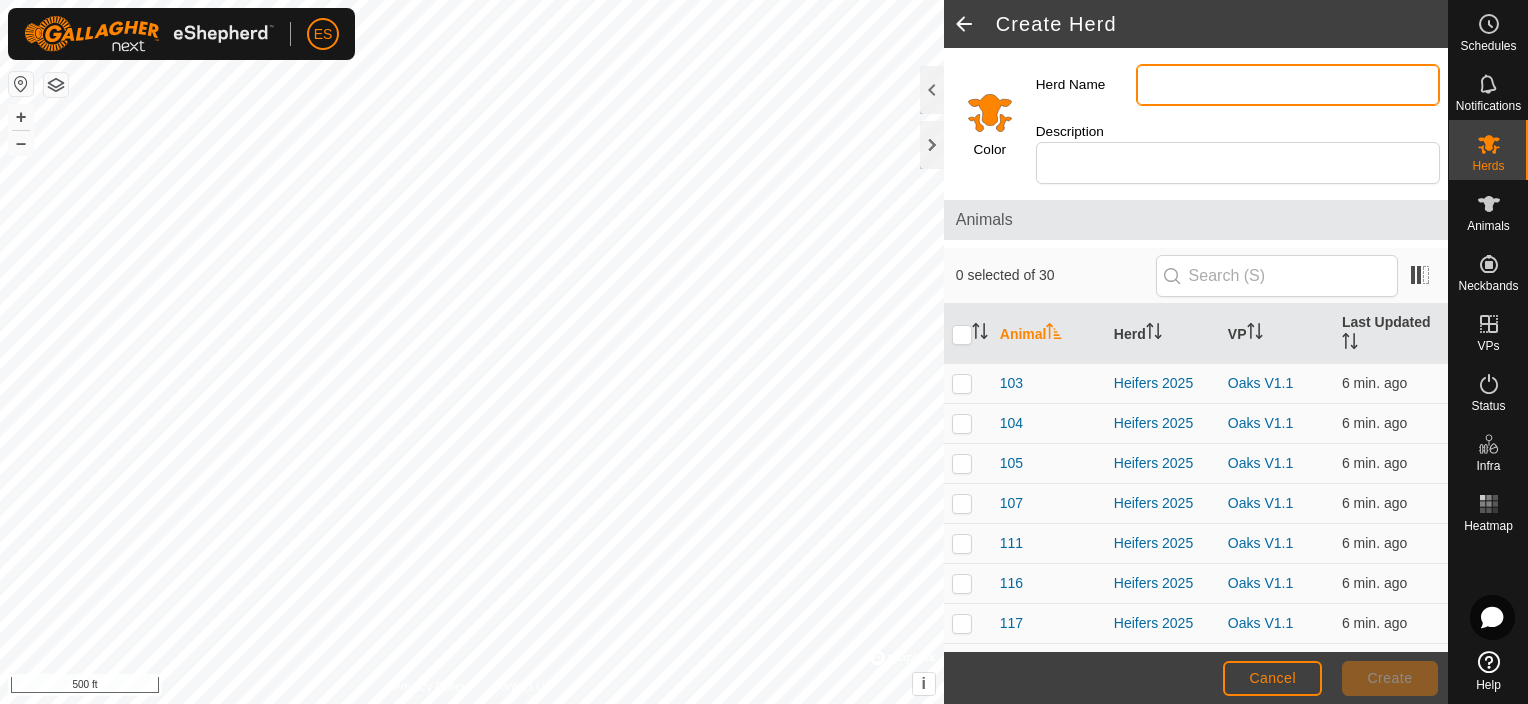 type on "Still to Calve" 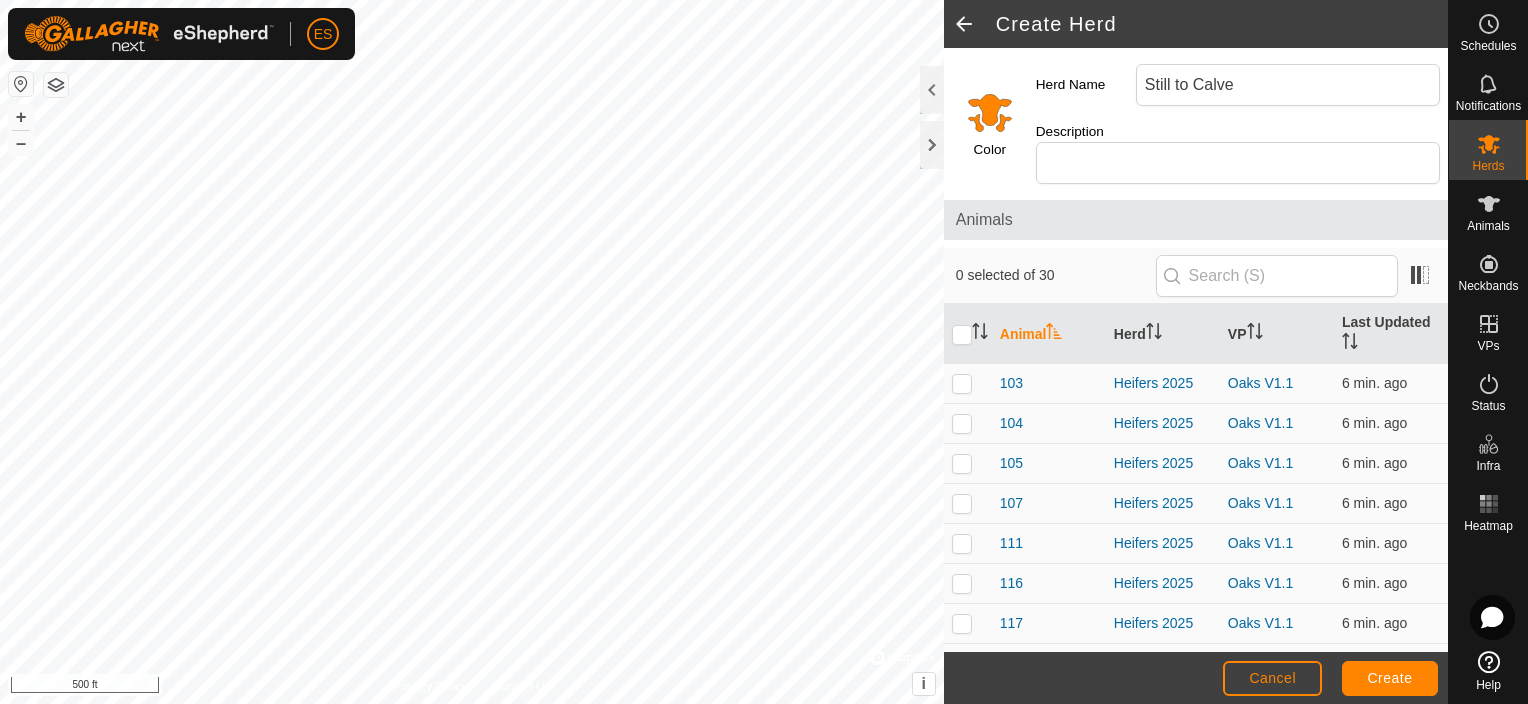 click 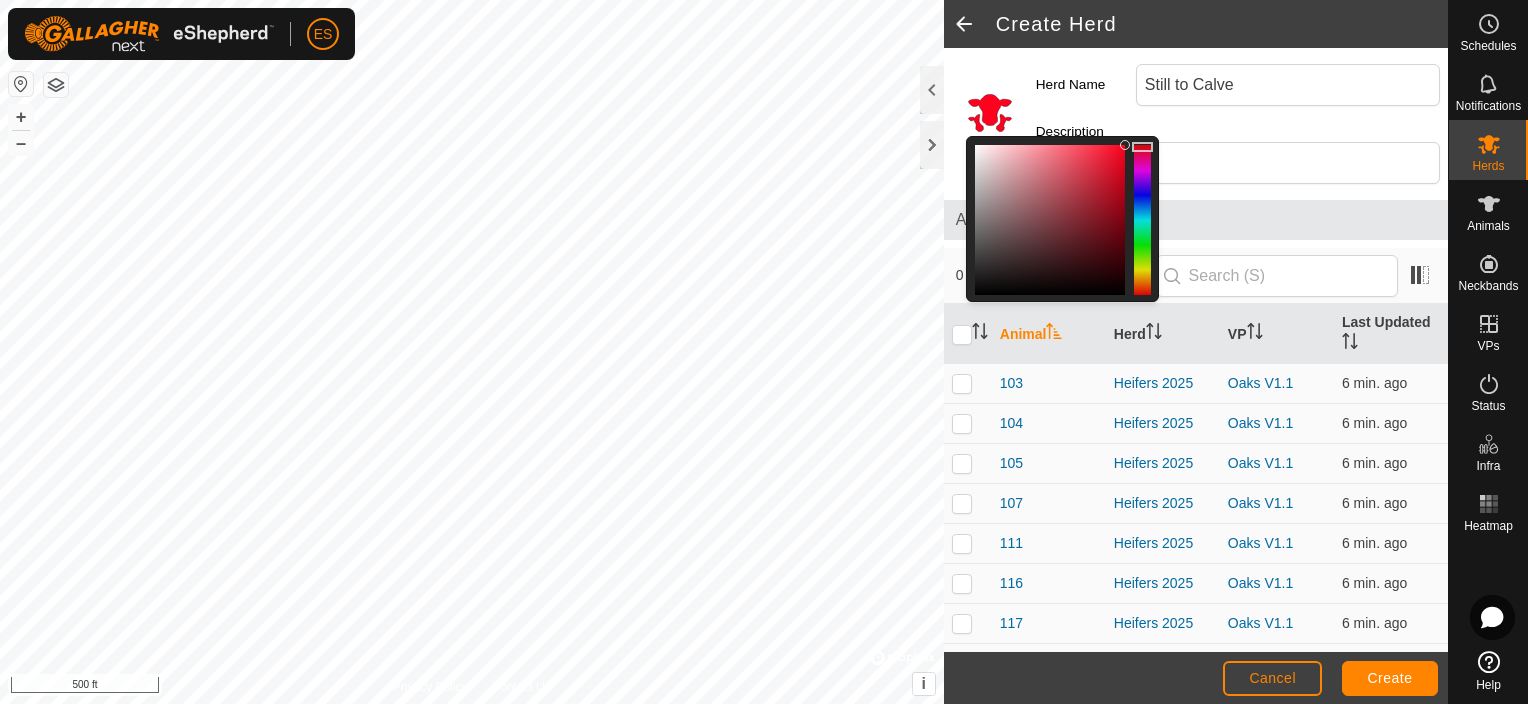 click 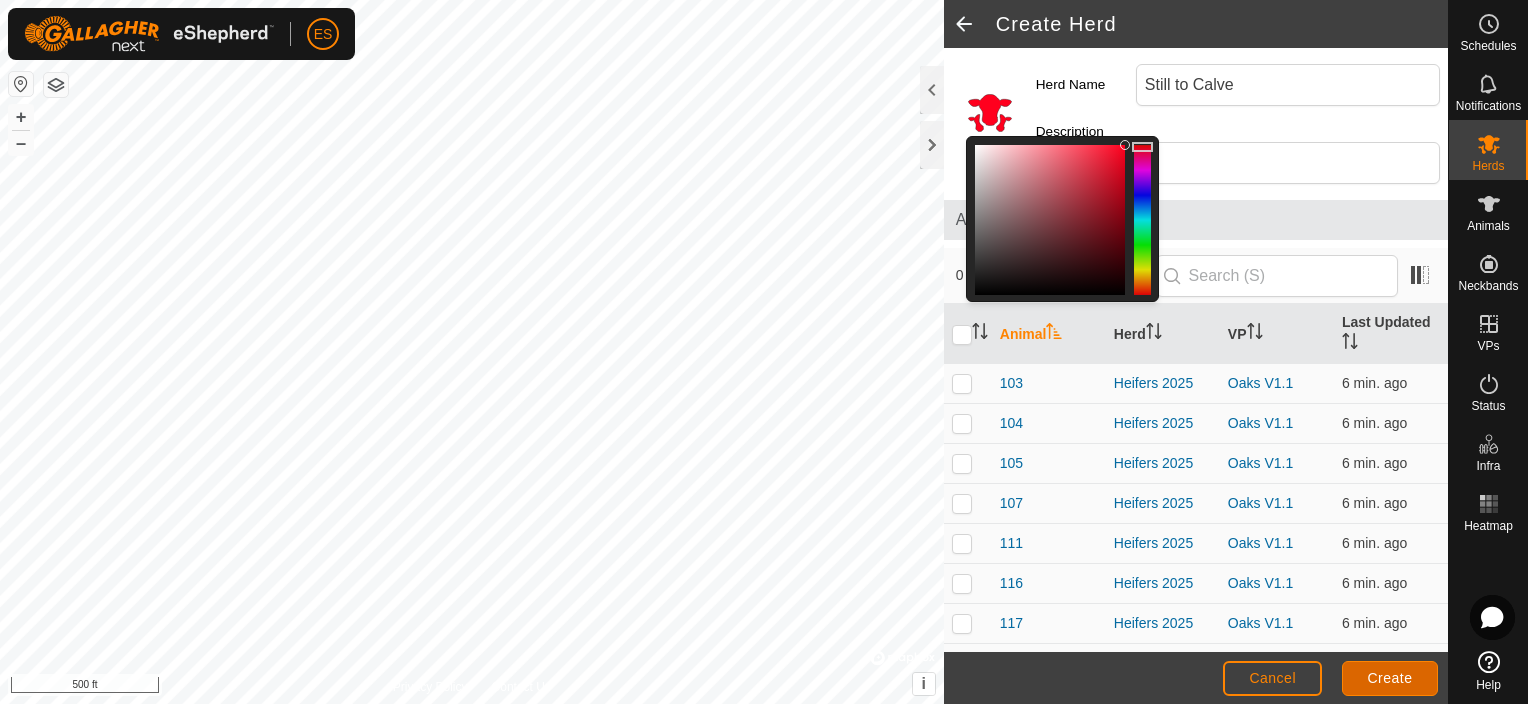 click on "Create" at bounding box center (1390, 678) 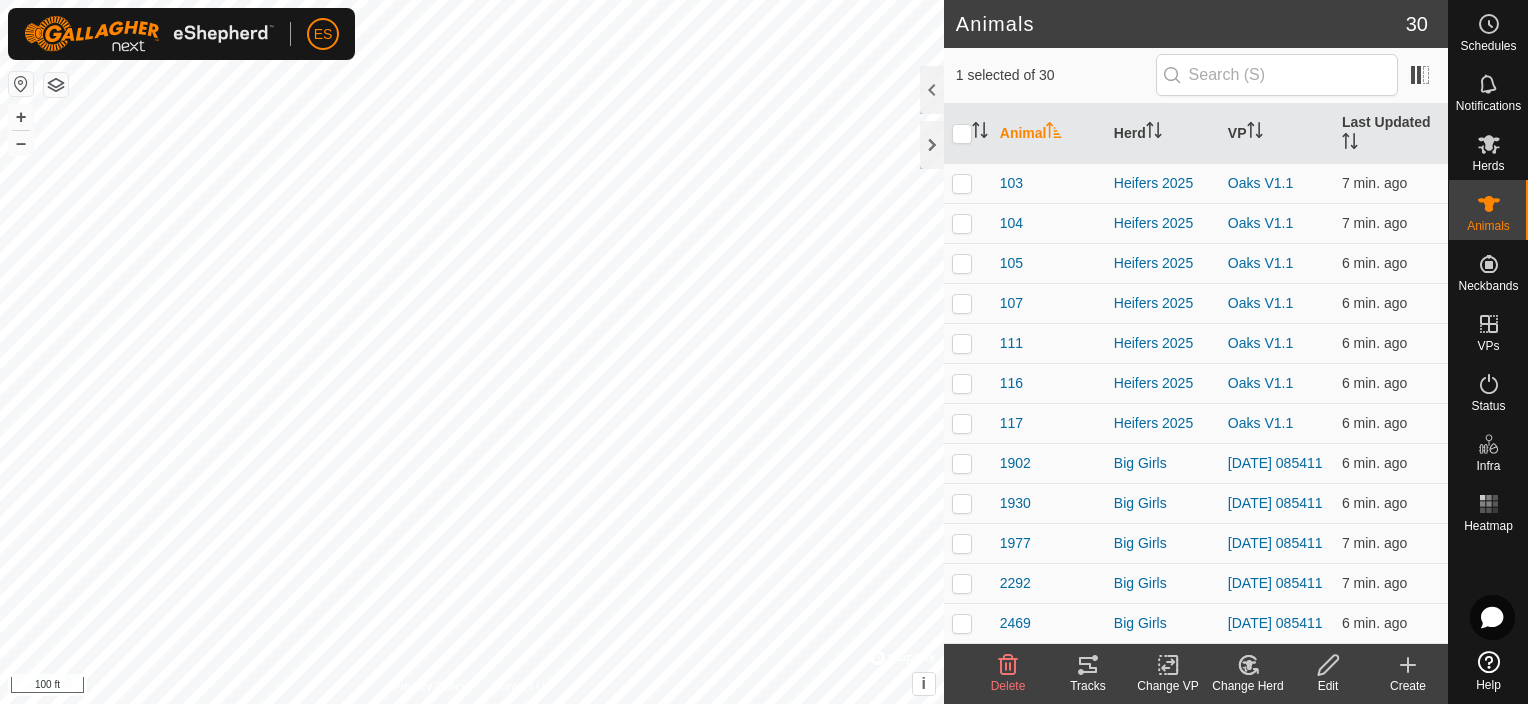 click 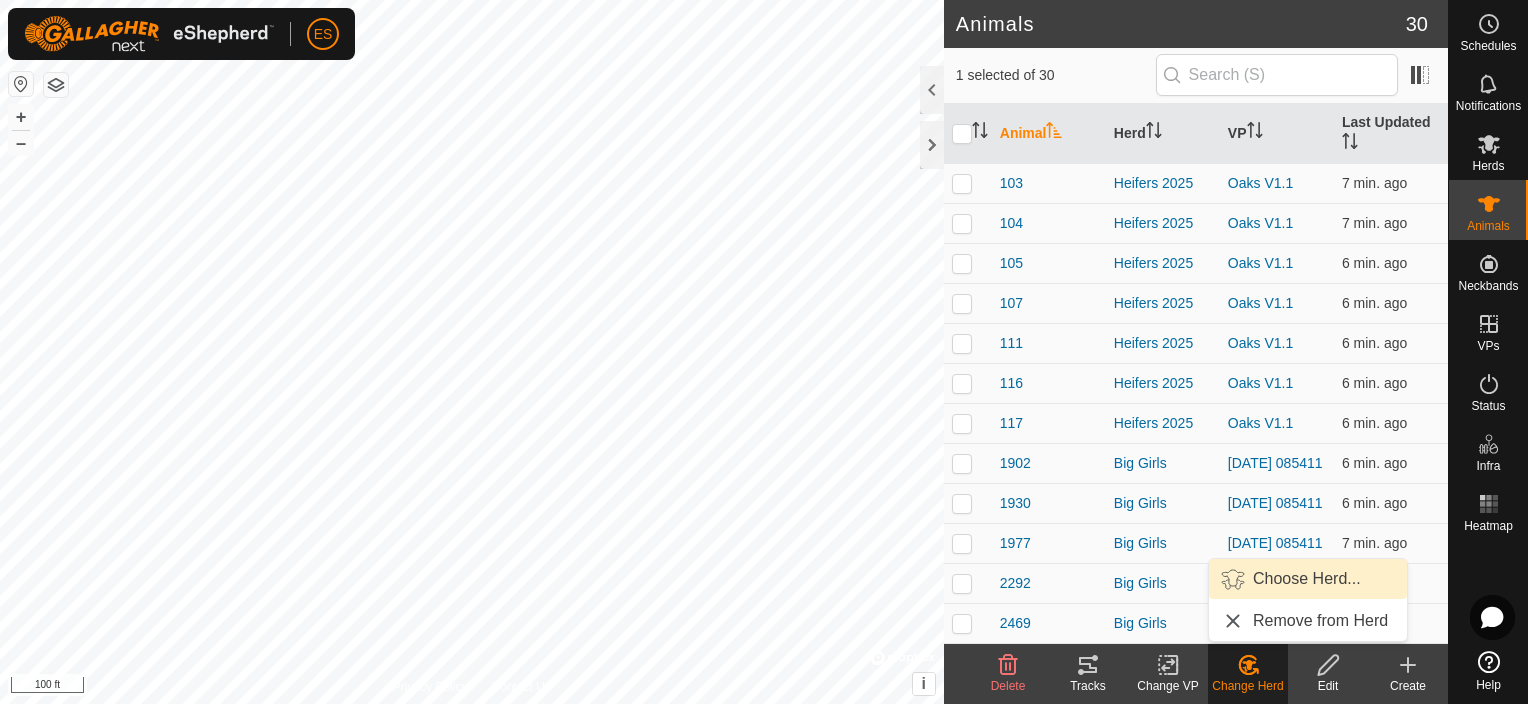click on "Choose Herd..." at bounding box center [1308, 579] 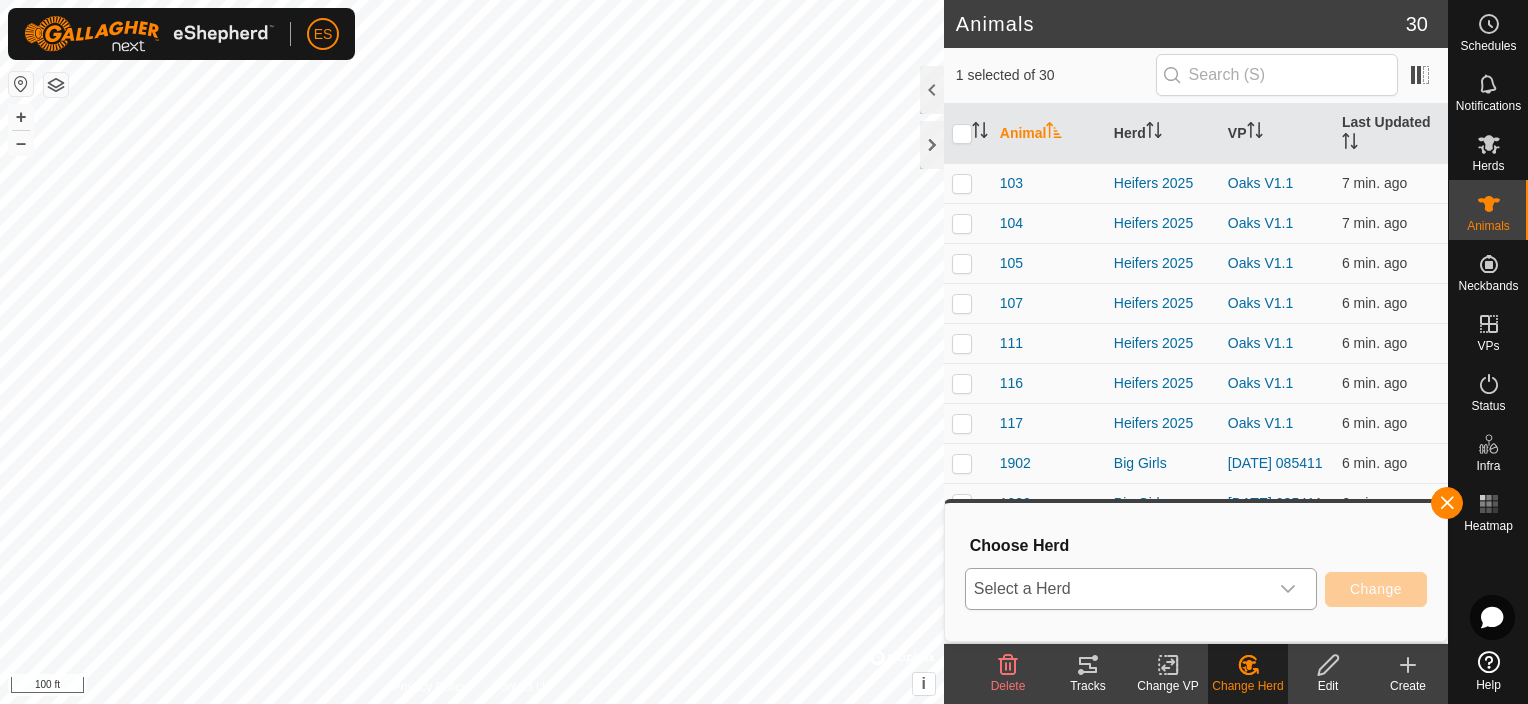 click 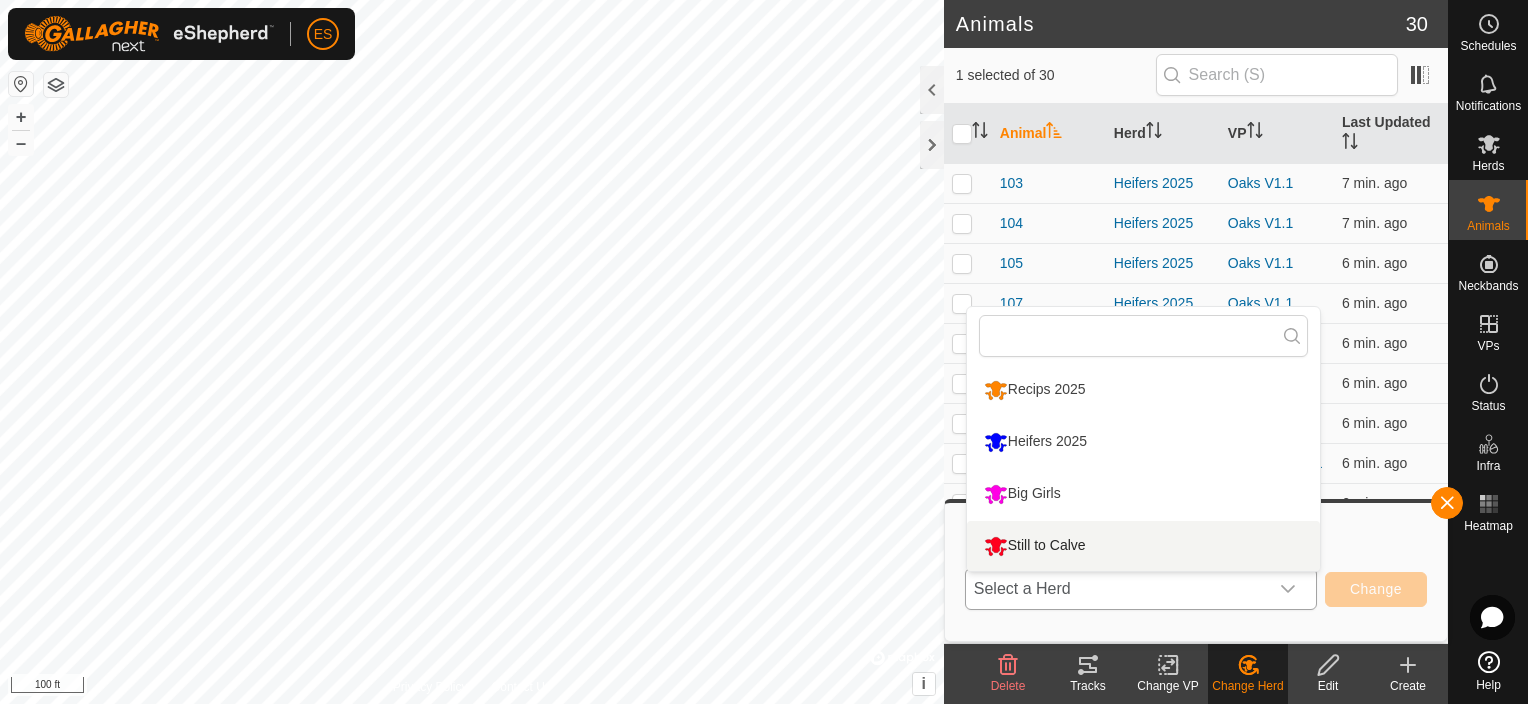 click on "Still to Calve" at bounding box center (1143, 546) 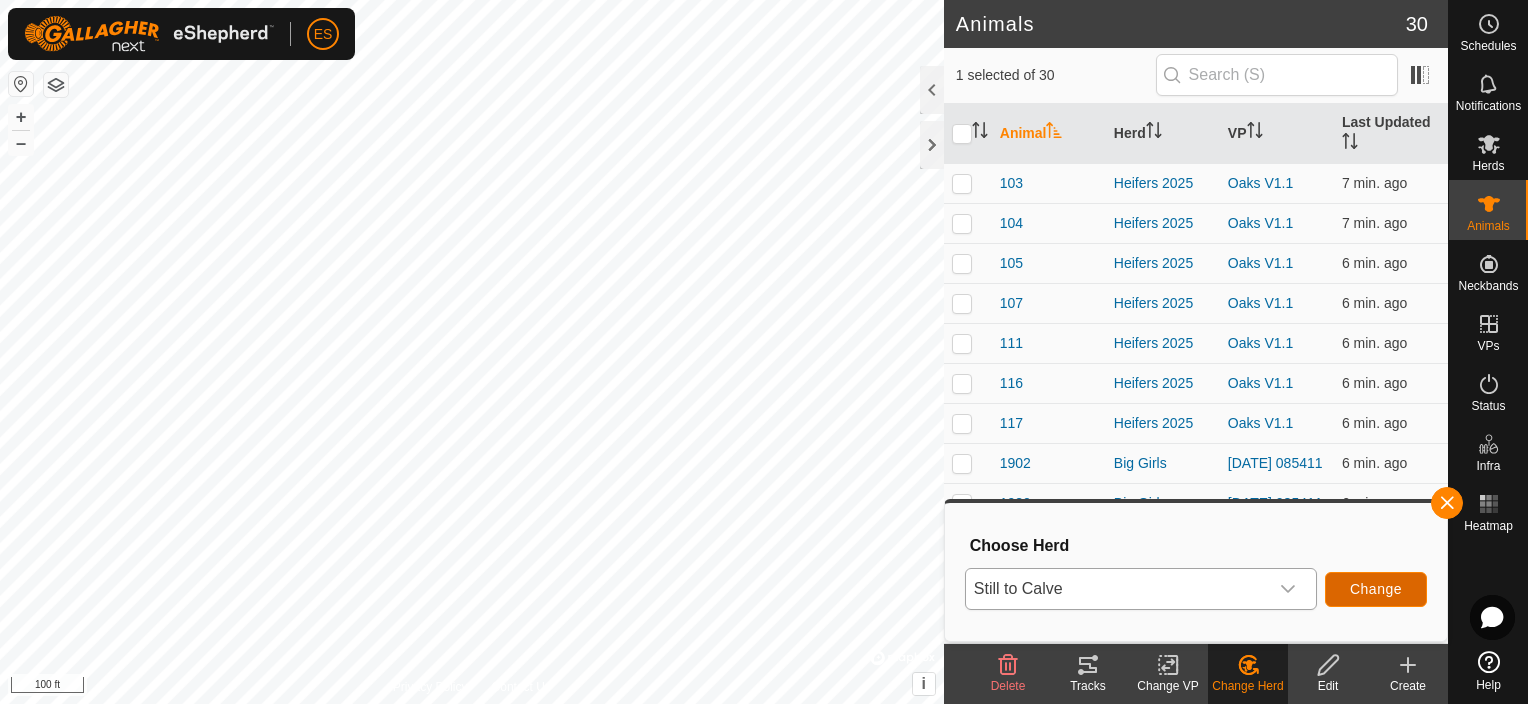 click on "Change" at bounding box center [1376, 589] 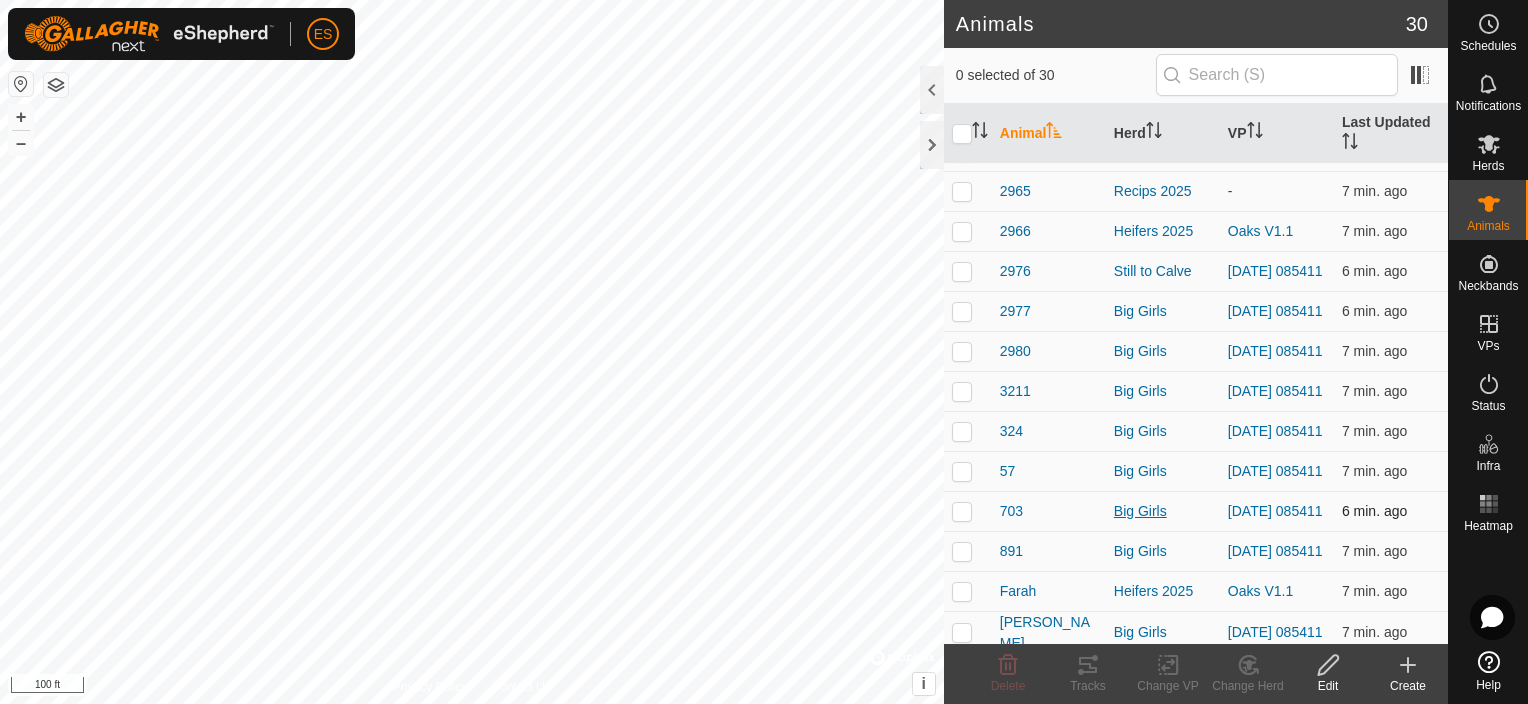 scroll, scrollTop: 535, scrollLeft: 0, axis: vertical 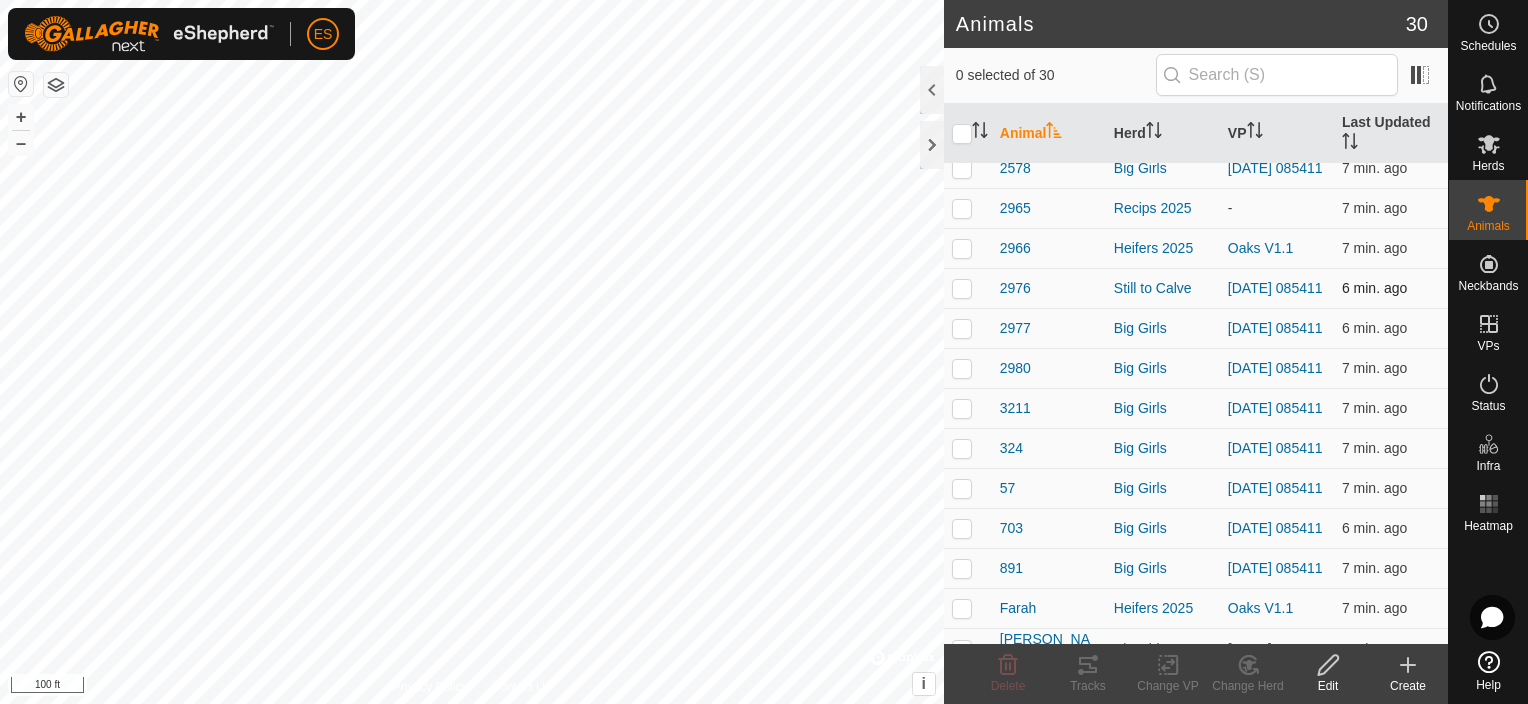 click at bounding box center (962, 288) 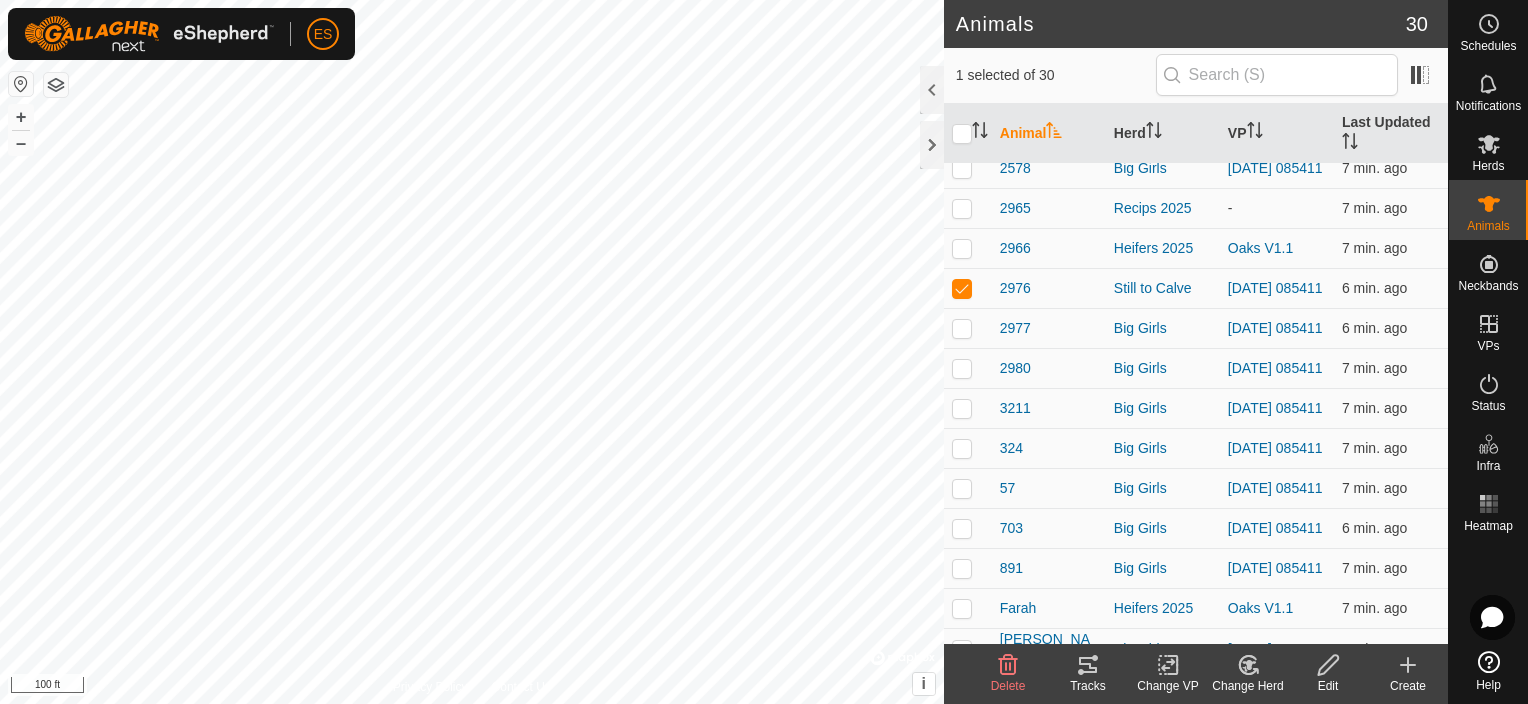click 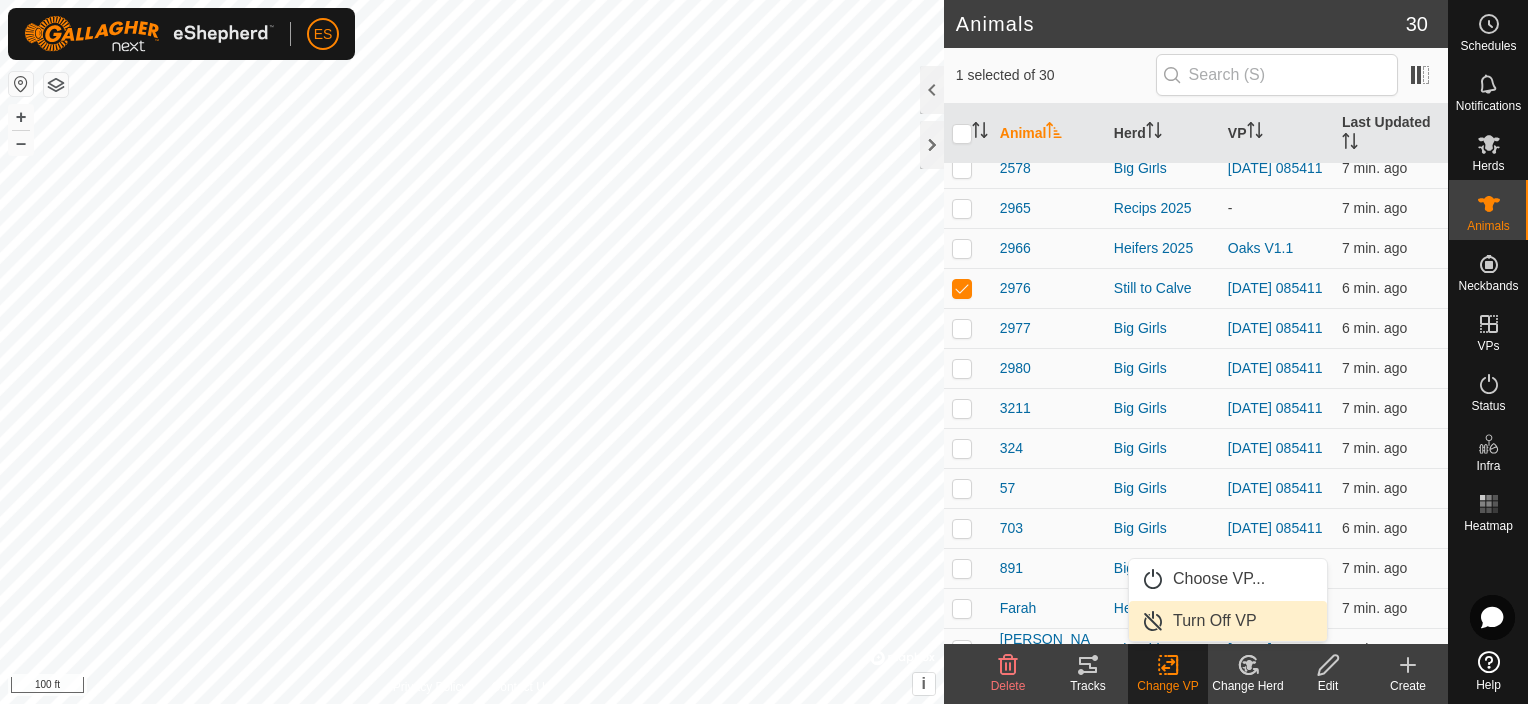 click on "Turn Off VP" at bounding box center [1228, 621] 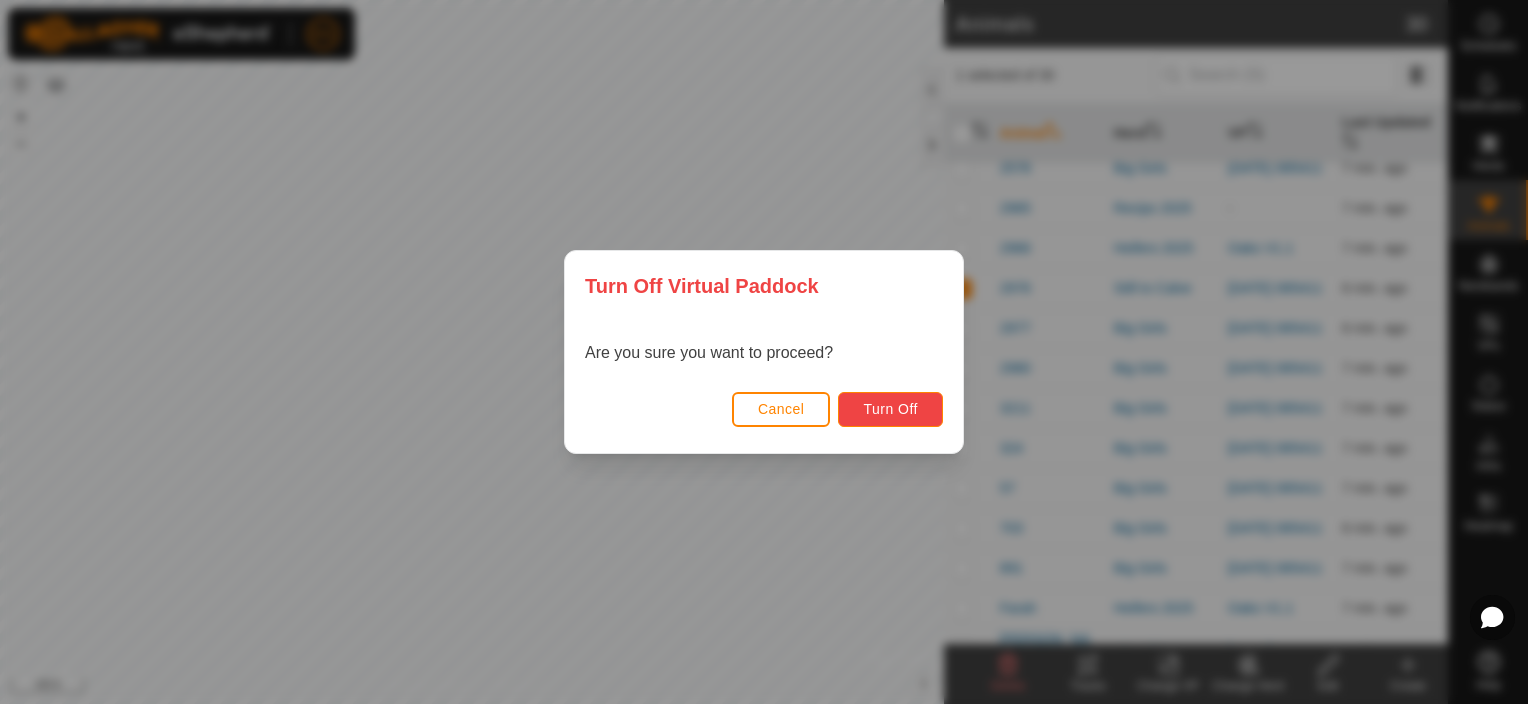 click on "Turn Off" at bounding box center (890, 409) 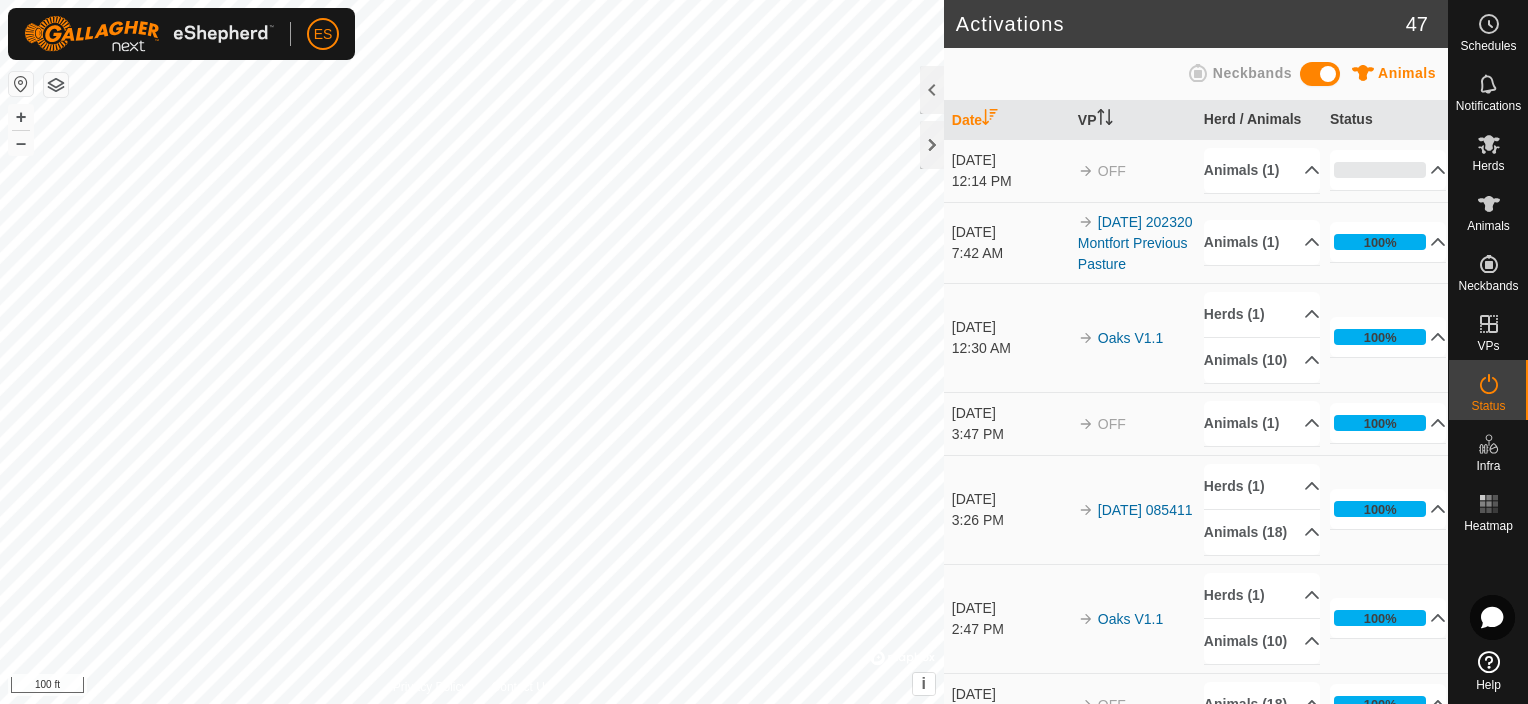 click on "[DATE]" at bounding box center [1010, 327] 